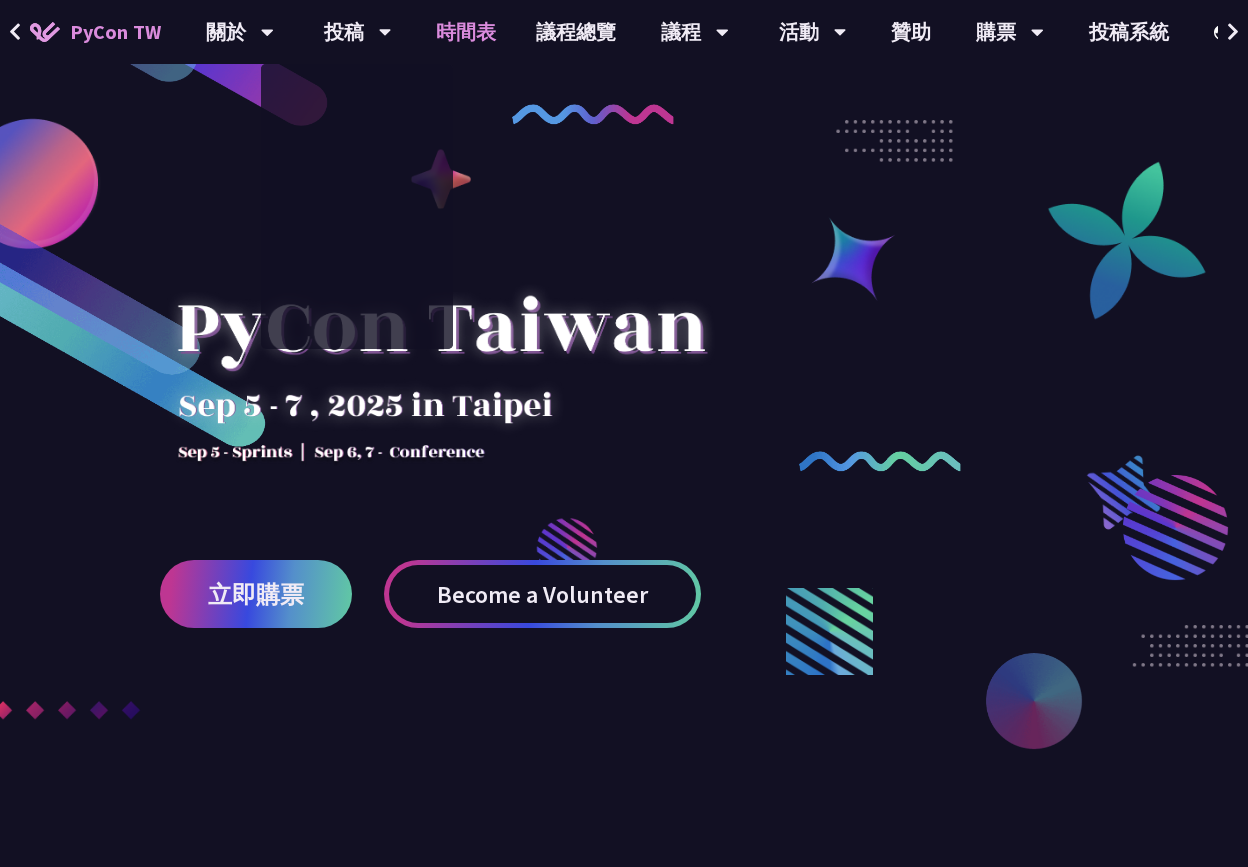 scroll, scrollTop: 0, scrollLeft: 0, axis: both 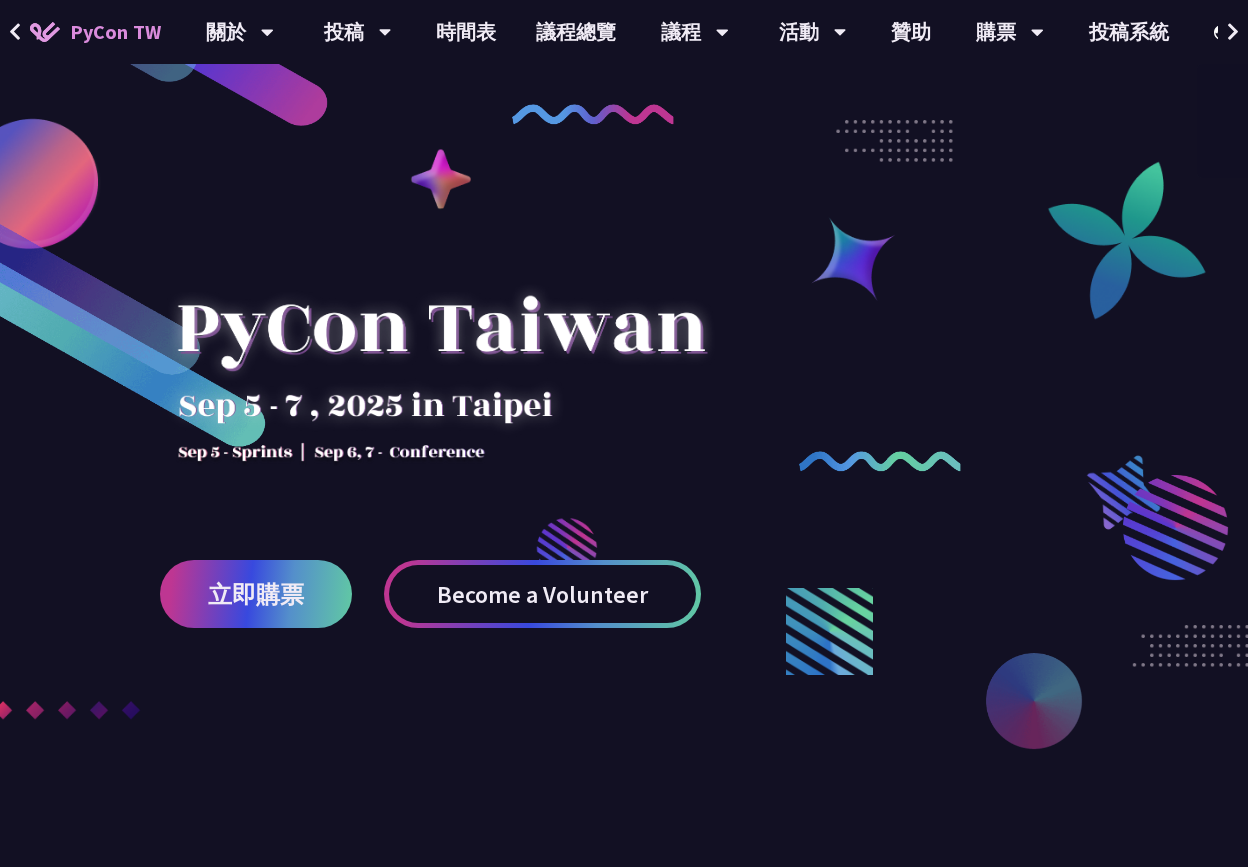 click 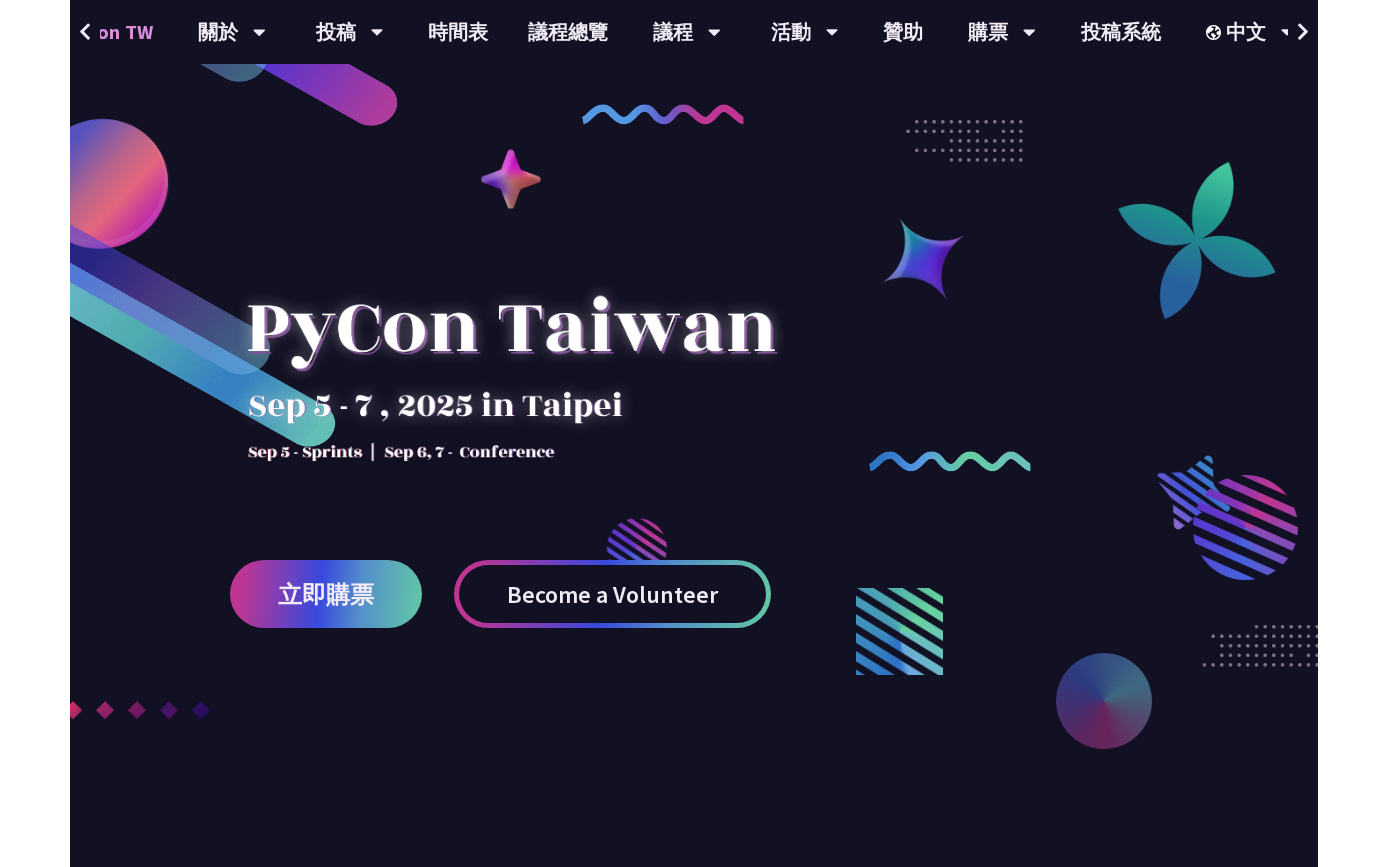scroll, scrollTop: 0, scrollLeft: 0, axis: both 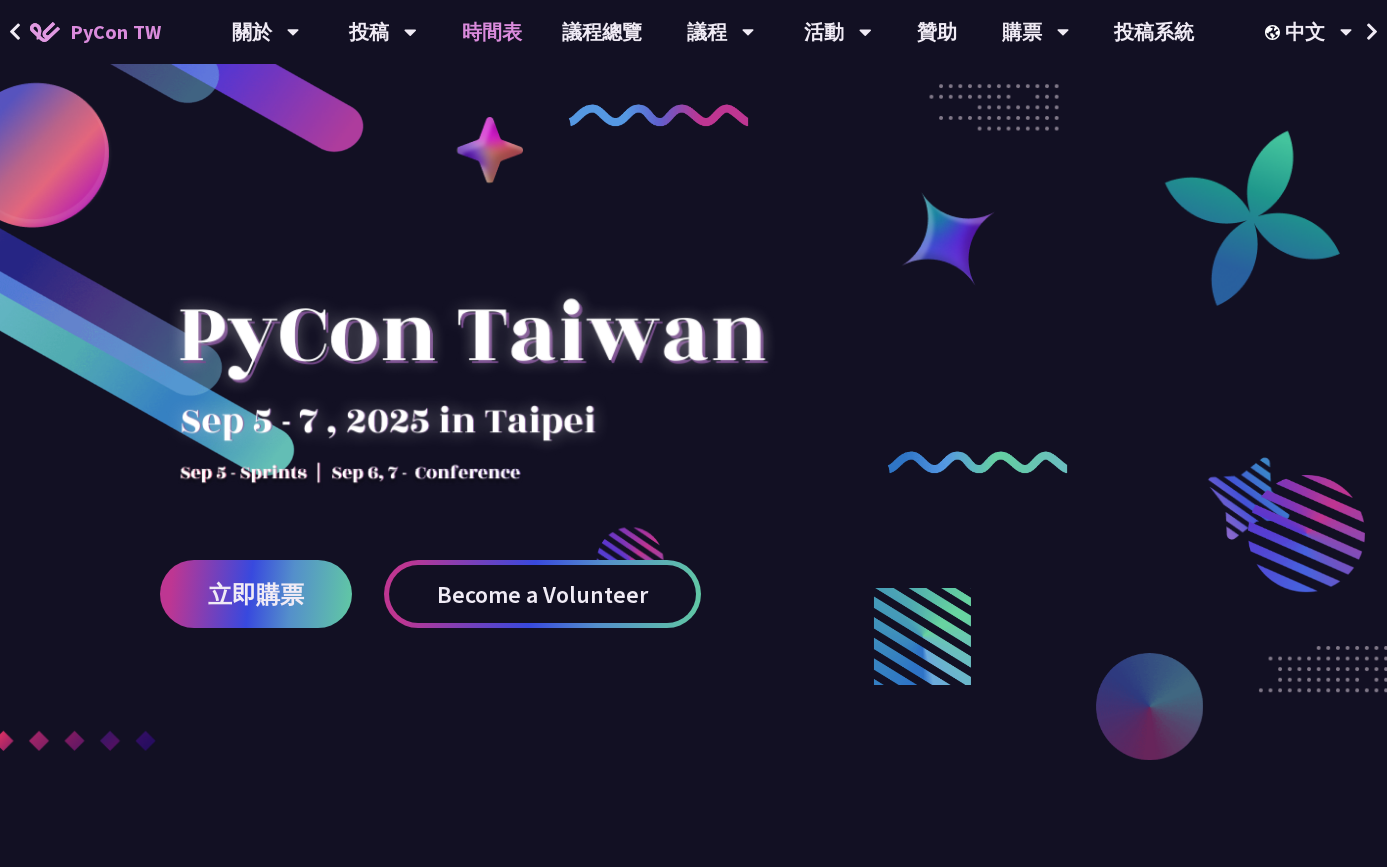 click on "時間表" at bounding box center (492, 32) 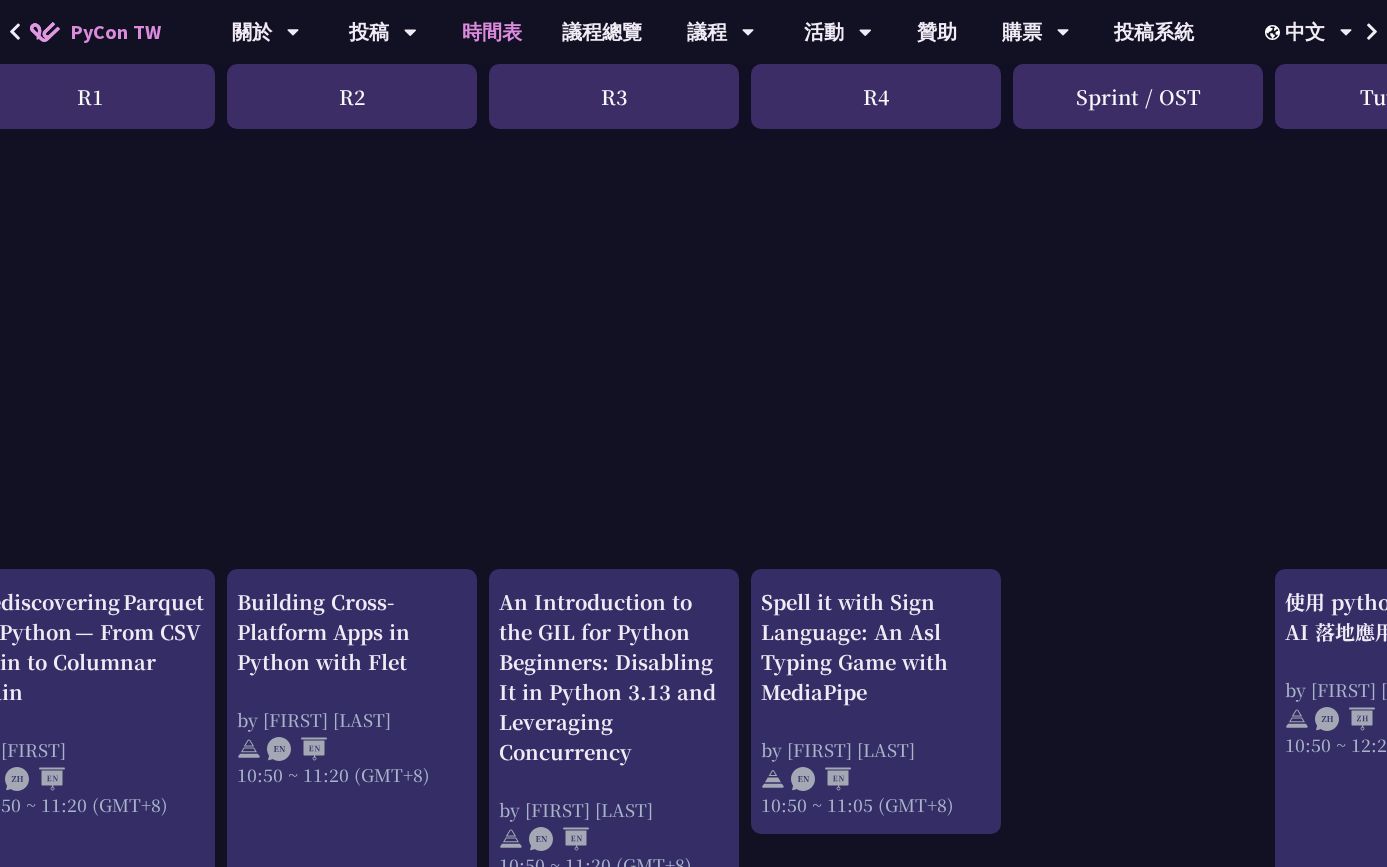 scroll, scrollTop: 361, scrollLeft: 0, axis: vertical 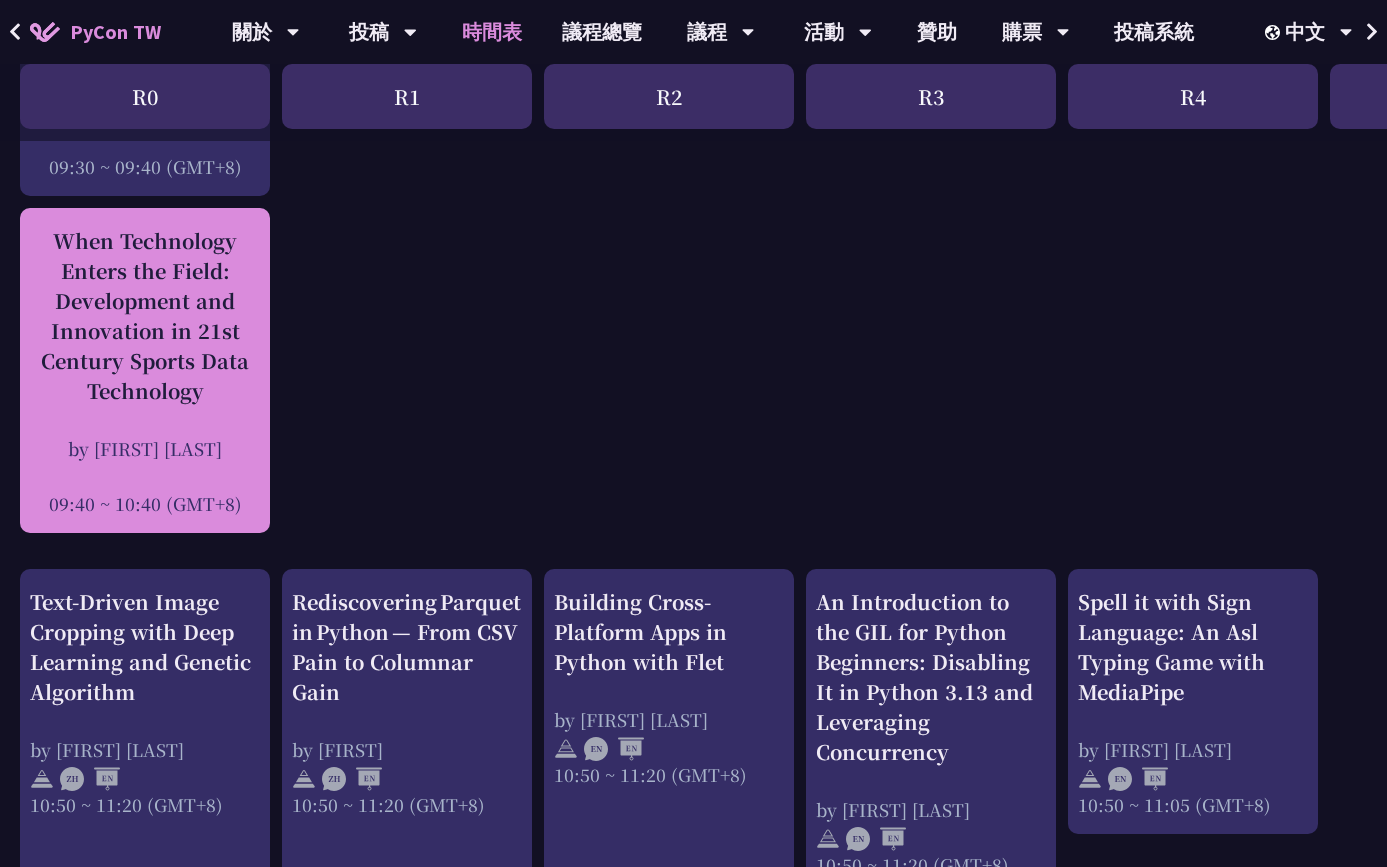 click on "by [FIRST] [LAST]" at bounding box center (145, 448) 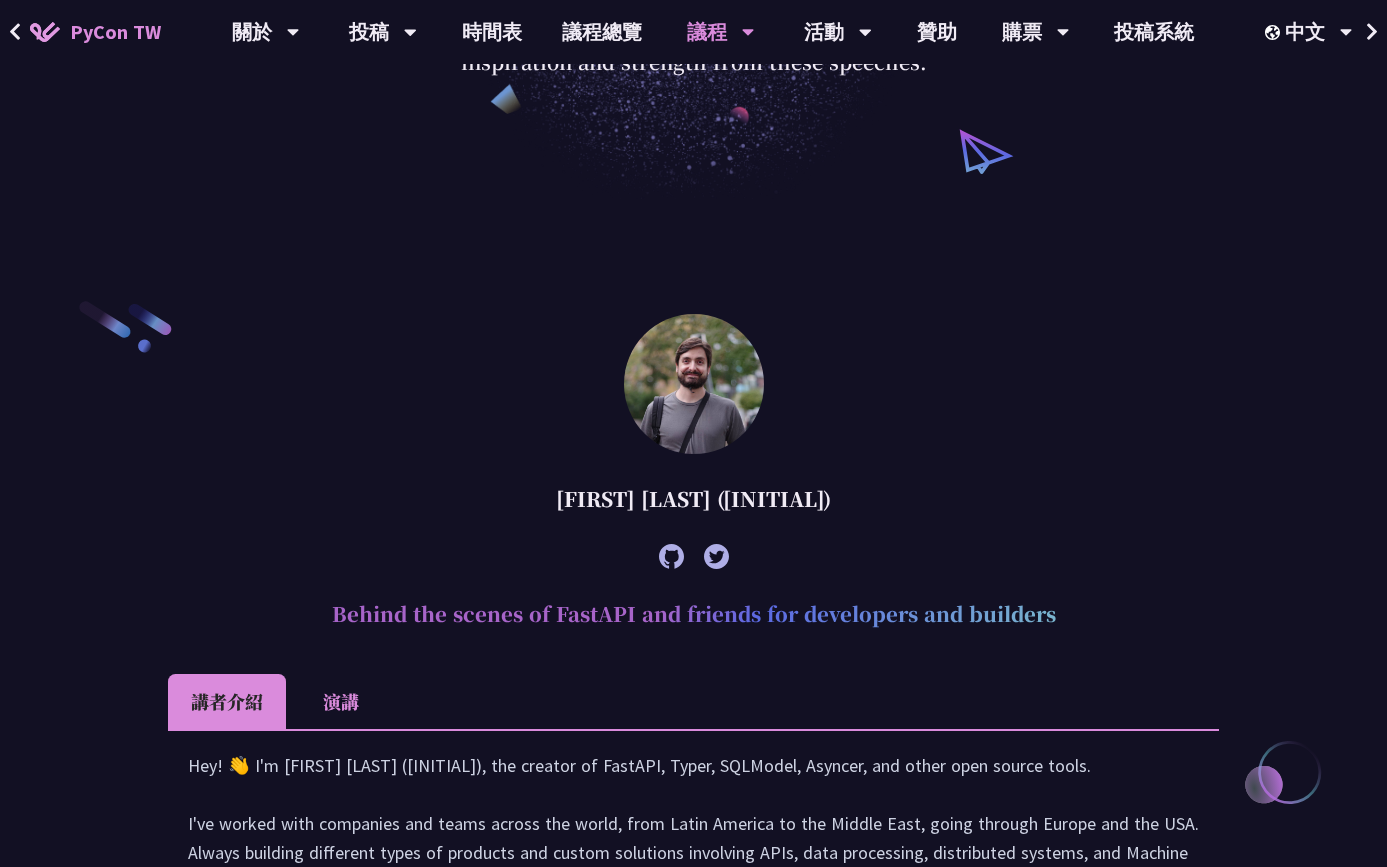 scroll, scrollTop: 1582, scrollLeft: 0, axis: vertical 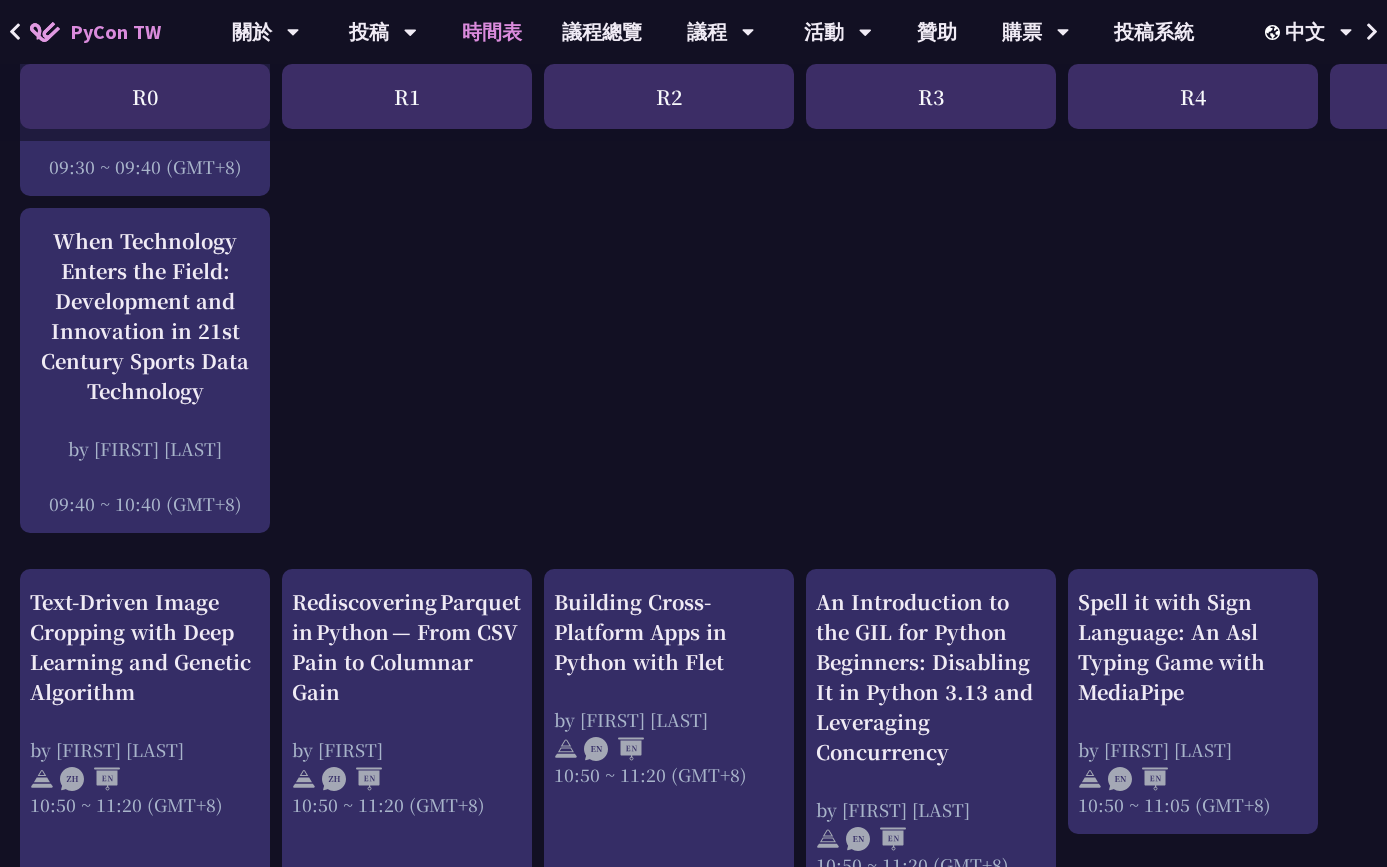 click on "An Introduction to the GIL for Python Beginners: Disabling It in Python 3.13 and Leveraging Concurrency
by [FIRST] [LAST]
[TIME] ~ [TIME] ([TIMEZONE])
Story About the Python GIL - its existance and the lack there of
by [FIRST] [LAST]
[TIME] ~ [TIME] ([TIMEZONE])
AST Black Magic: Run synchronous Python code on asynchronous Pyodide
by [FIRST] [LAST]
[TIME] ~ [TIME] ([TIMEZONE])
Python FFI 的陰暗角落
by [INITIAL]
[TIME] ~ [TIME] ([TIMEZONE])
當科技走進球場：21世紀運動數據科技的發展與創新
by [FIRST] [LAST]
[TIME] ~ [TIME] ([TIMEZONE])
Welcome
[TIME] ~ [TIME] ([TIMEZONE])
Text-Driven Image Cropping with Deep Learning and Genetic Algorithm
by [FIRST] [LAST]             by [FIRST] [LAST]" at bounding box center [1062, 1695] 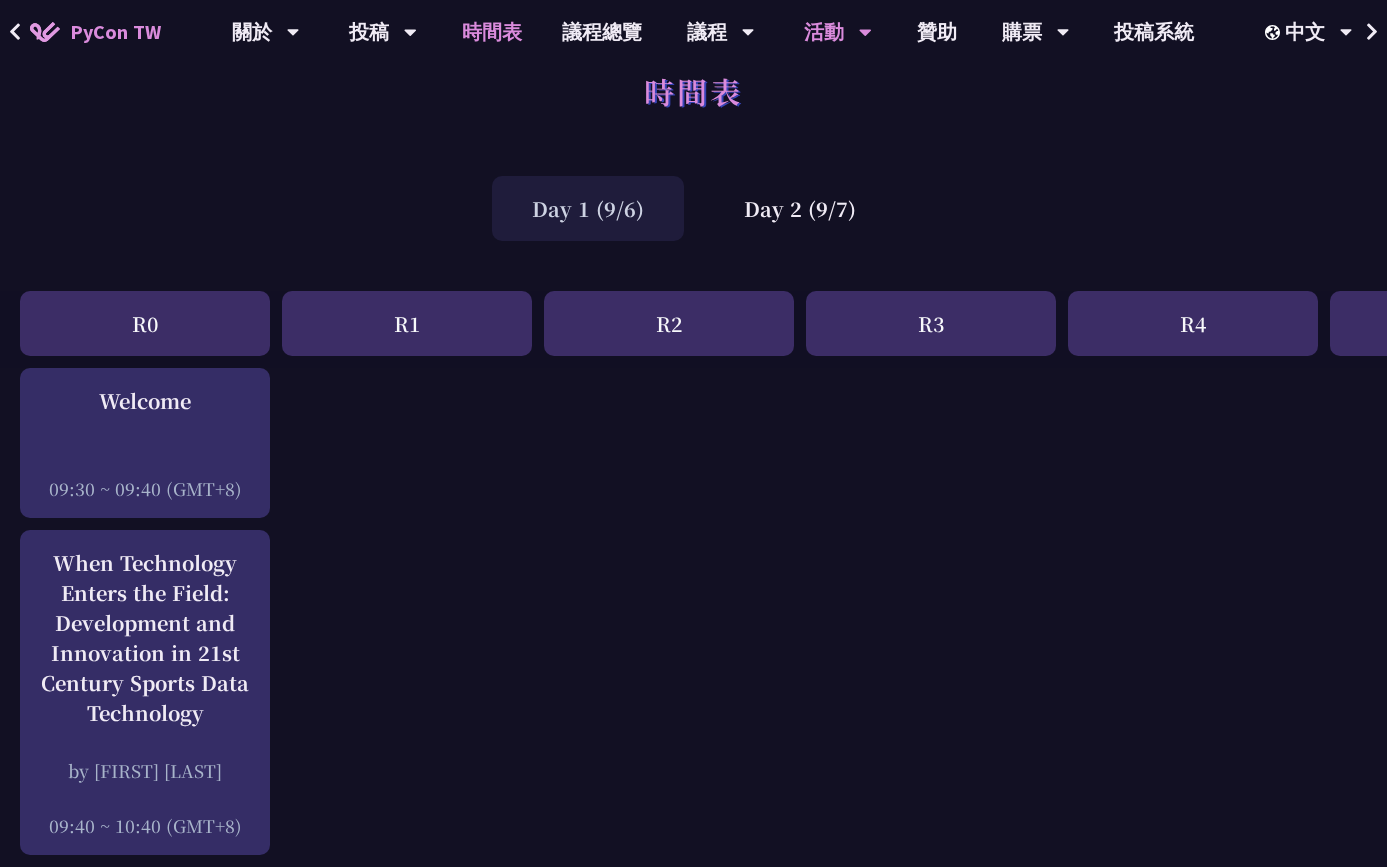 scroll, scrollTop: 0, scrollLeft: 0, axis: both 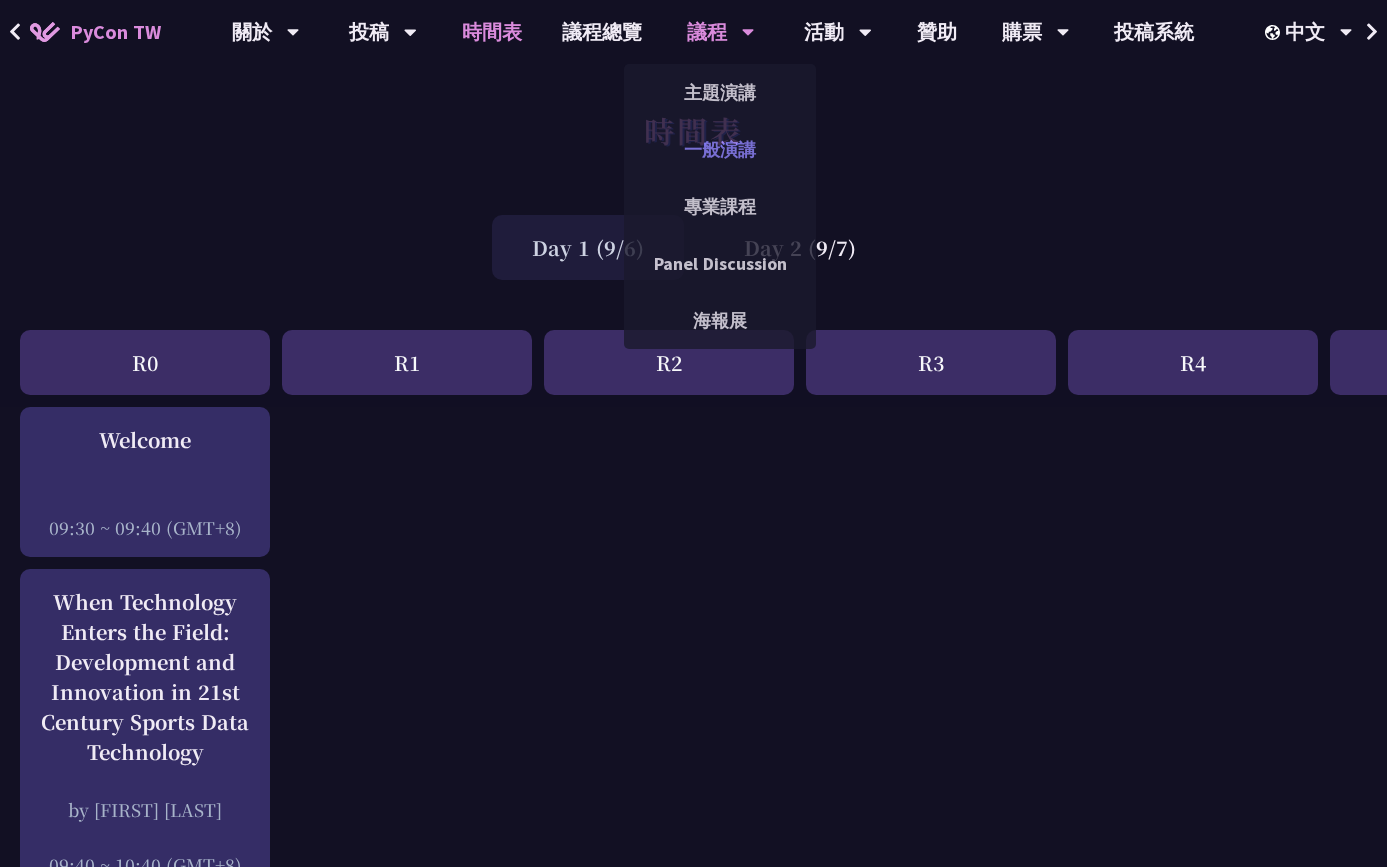 click on "一般演講" at bounding box center [720, 149] 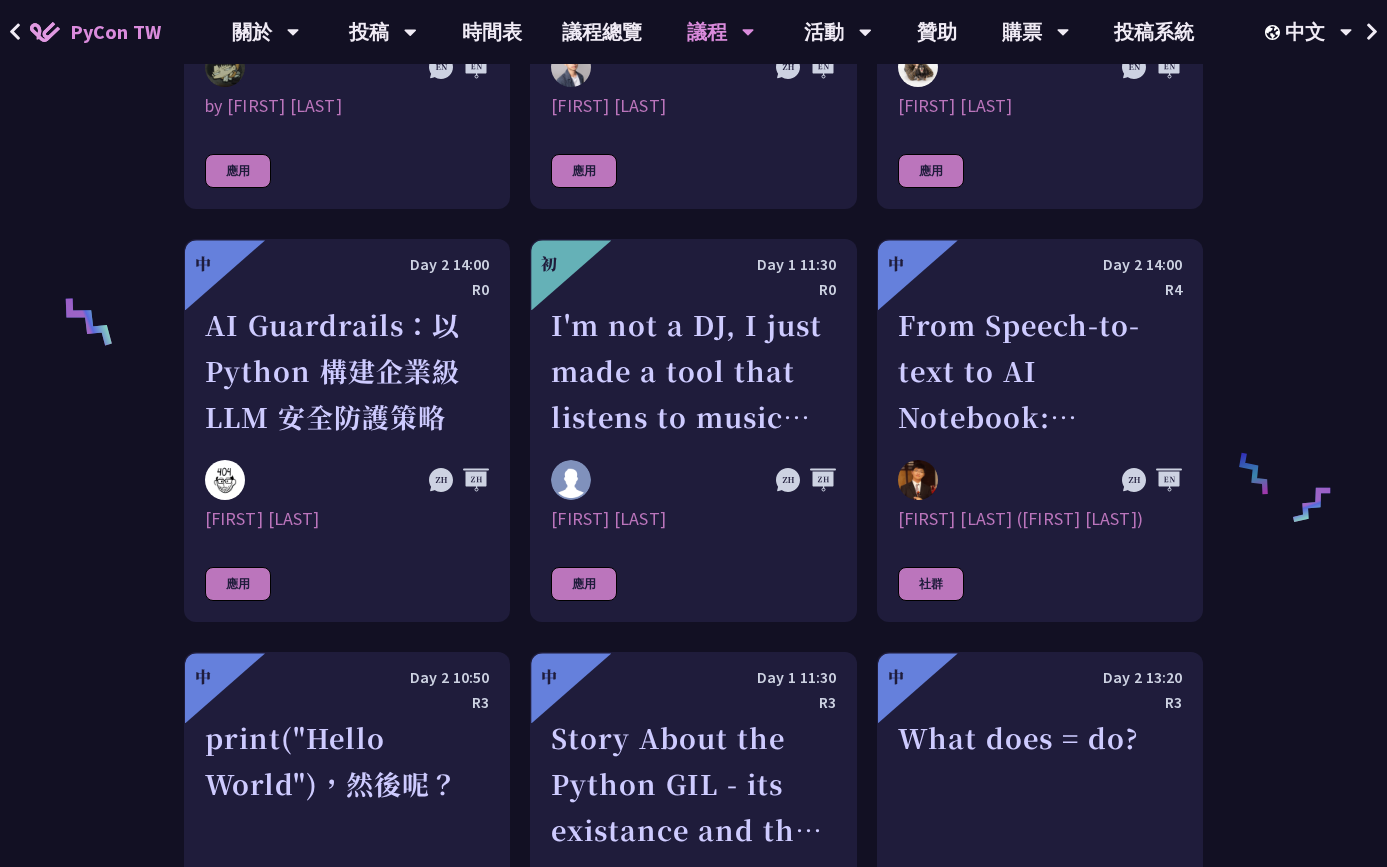scroll, scrollTop: 1421, scrollLeft: 0, axis: vertical 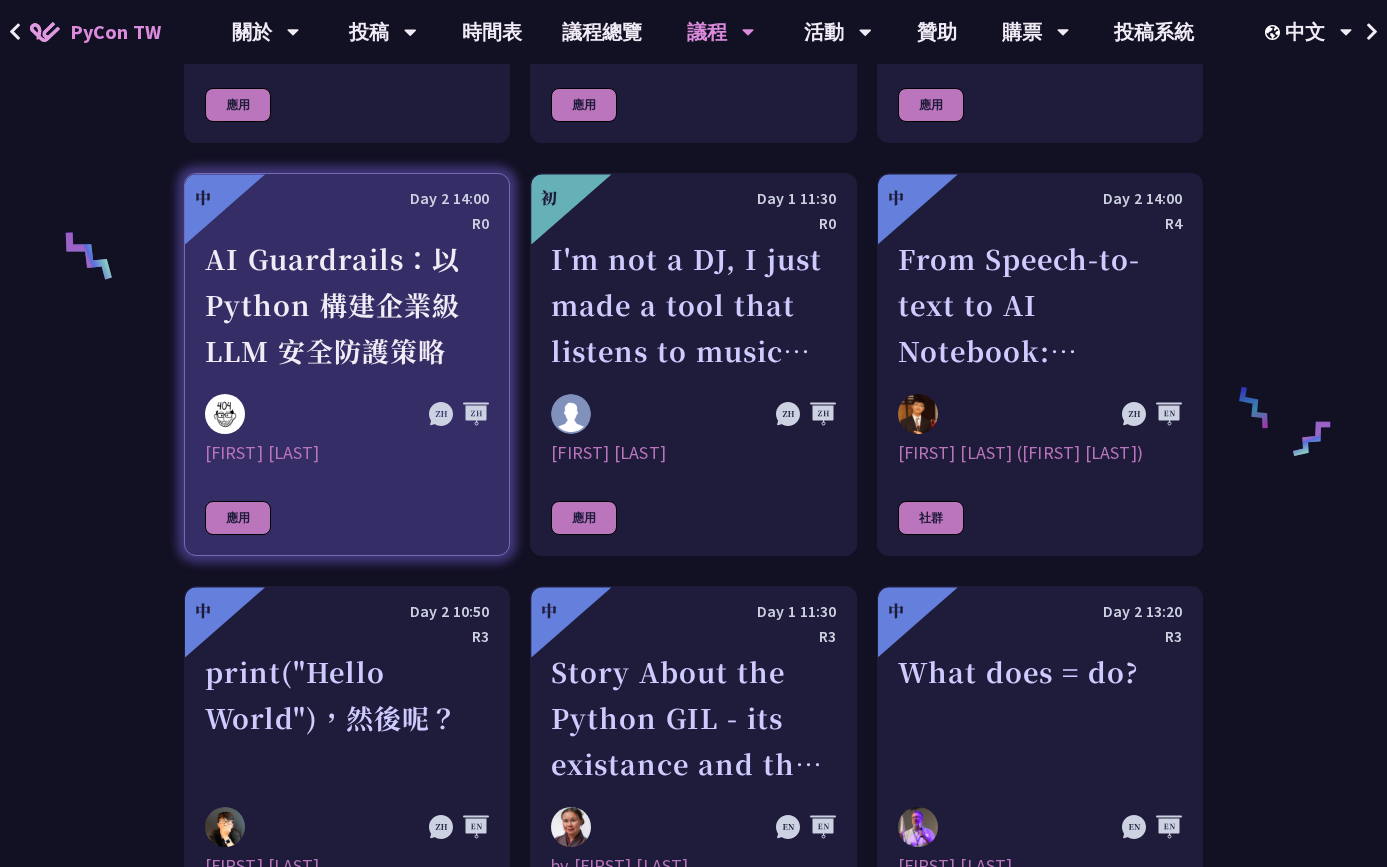 click at bounding box center (304, 414) 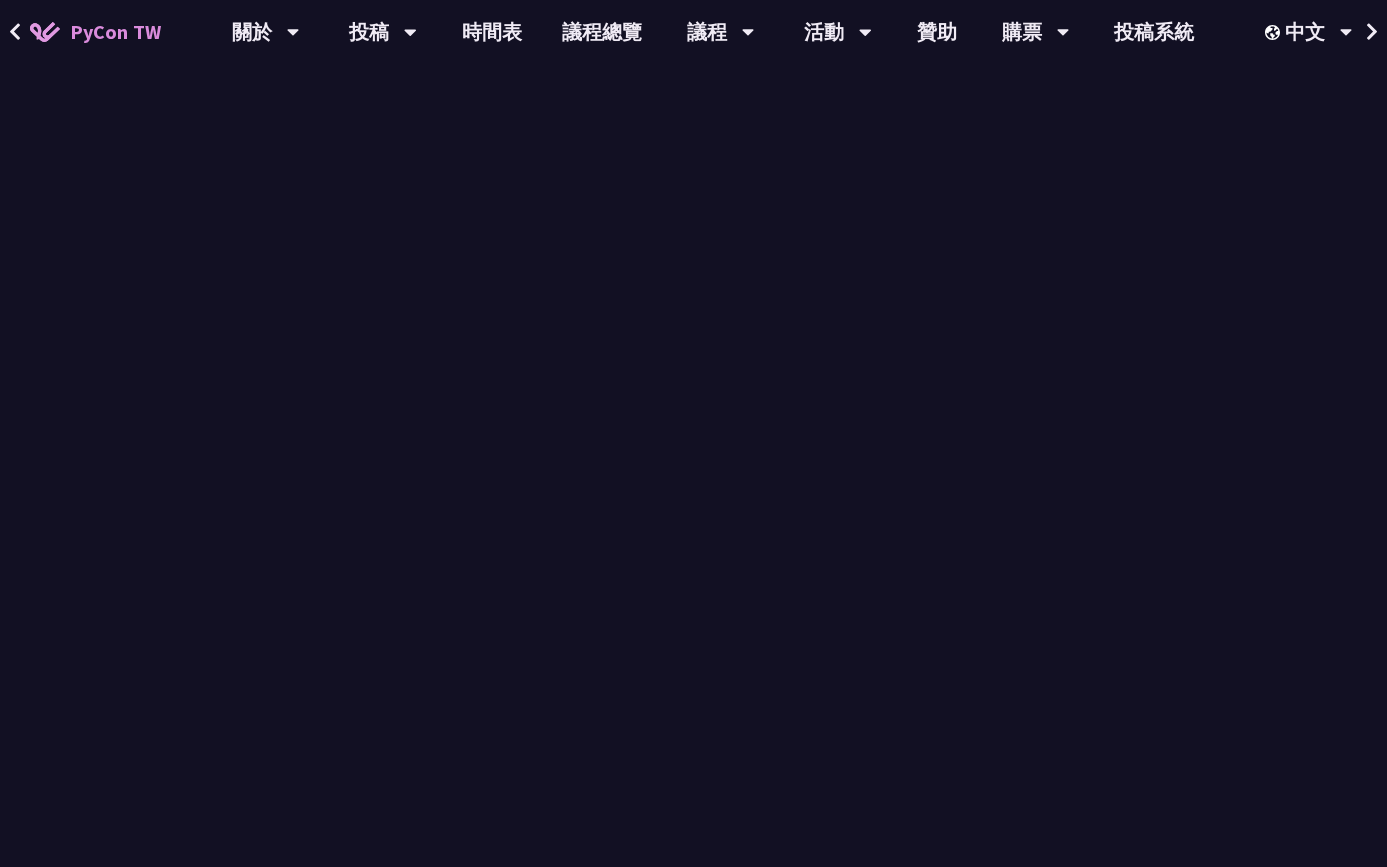 scroll, scrollTop: 0, scrollLeft: 0, axis: both 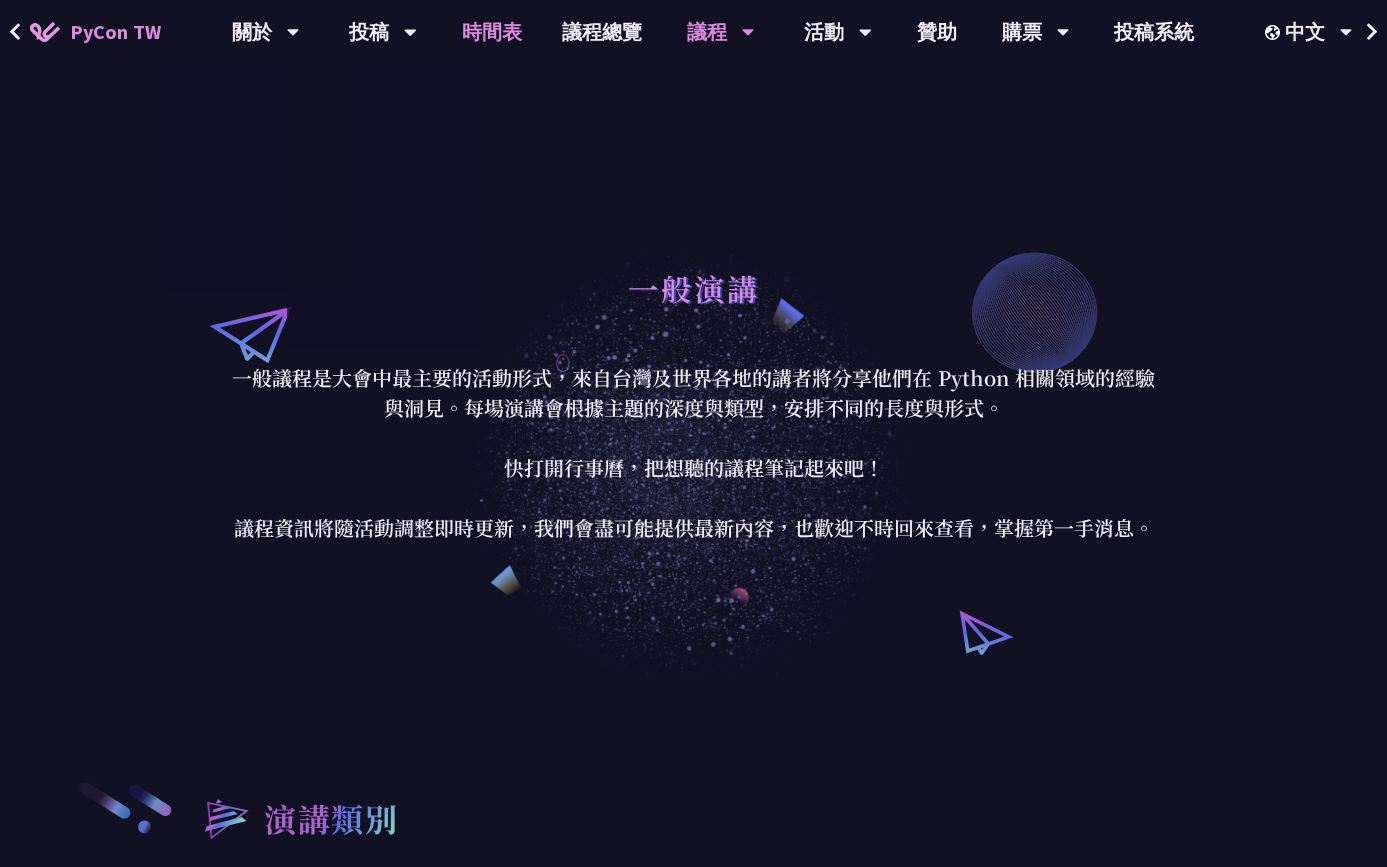 click on "時間表" at bounding box center (492, 32) 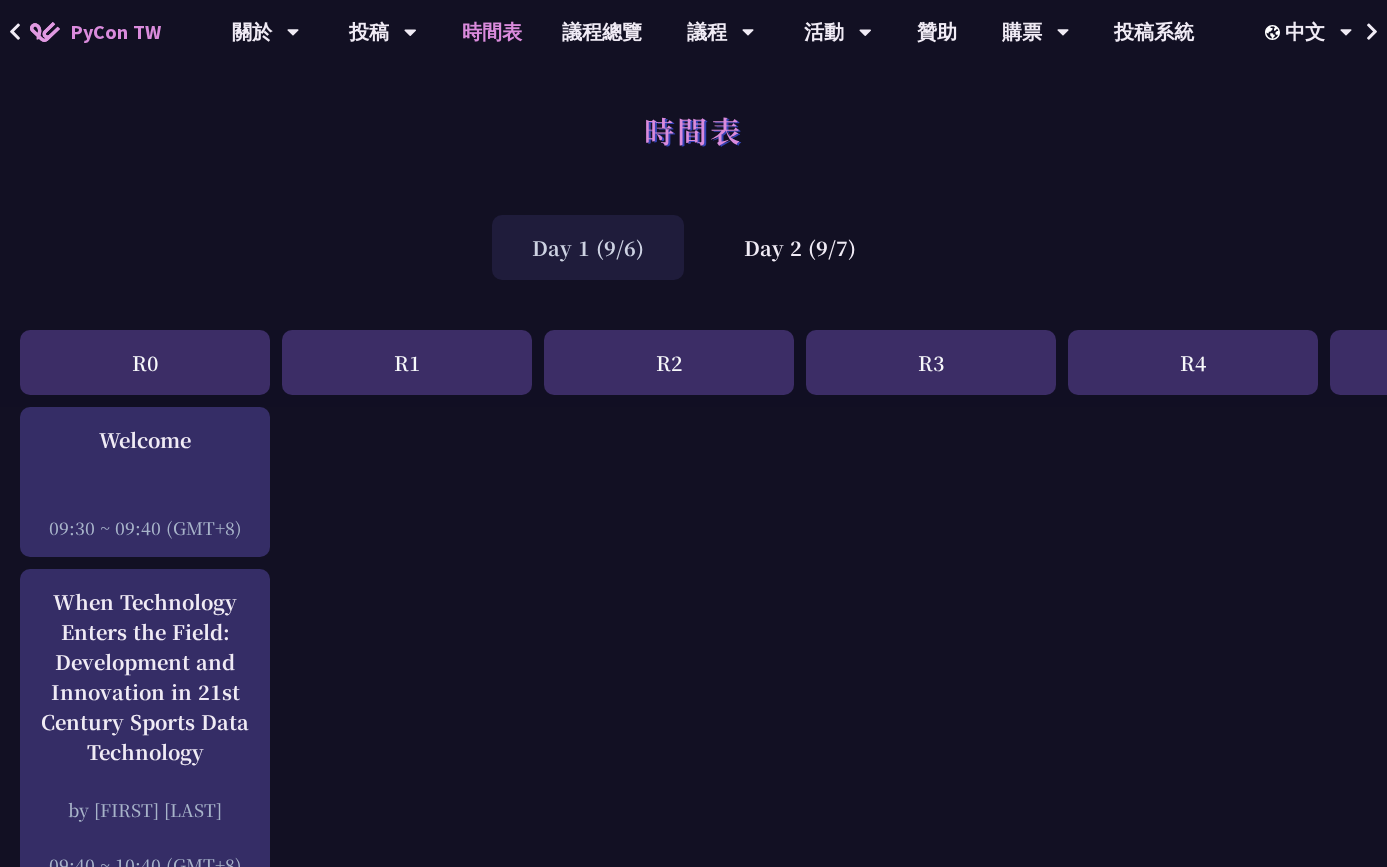 scroll, scrollTop: 215, scrollLeft: 0, axis: vertical 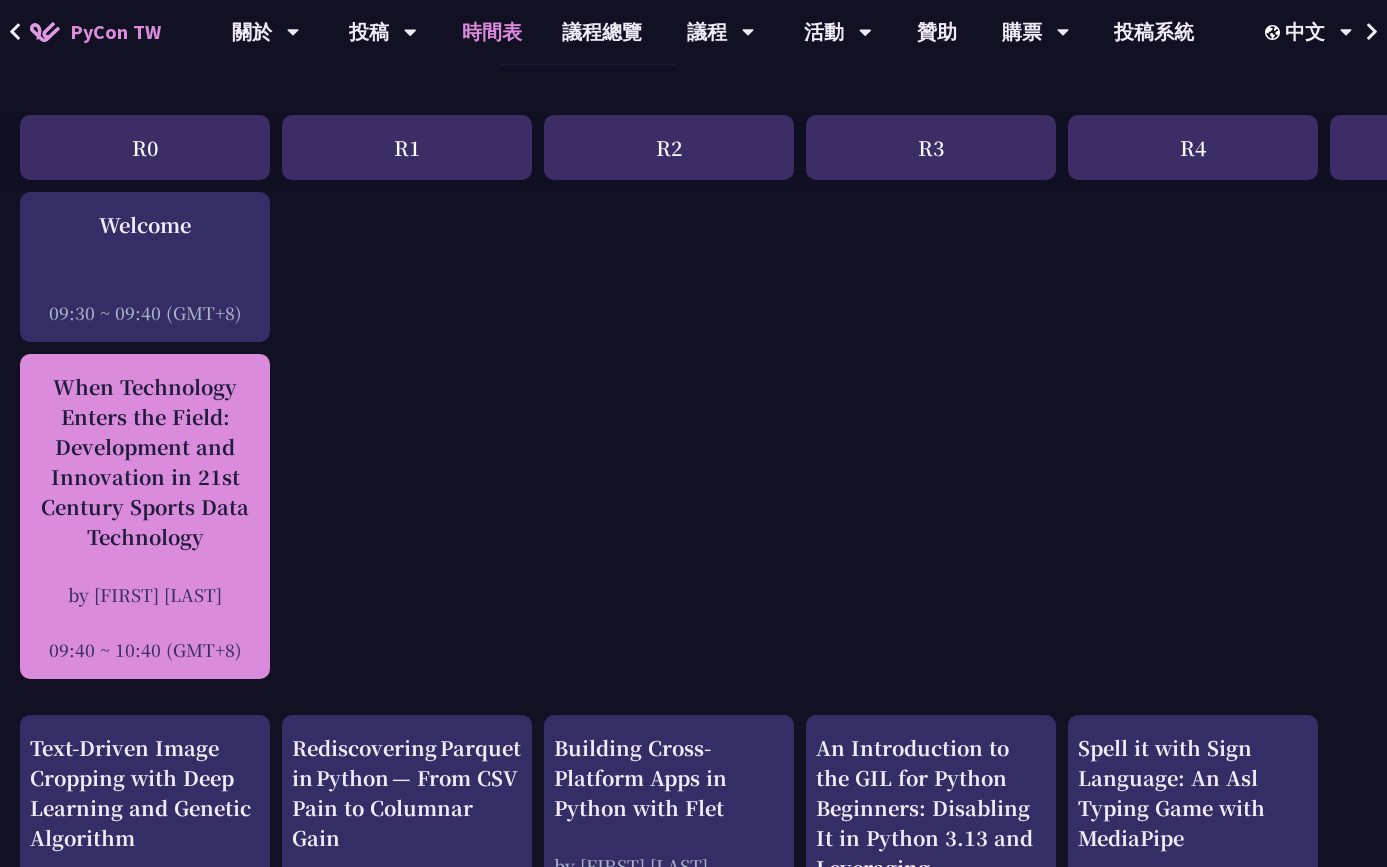 click on "When Technology Enters the Field: Development and Innovation in 21st Century Sports Data Technology" at bounding box center (145, 462) 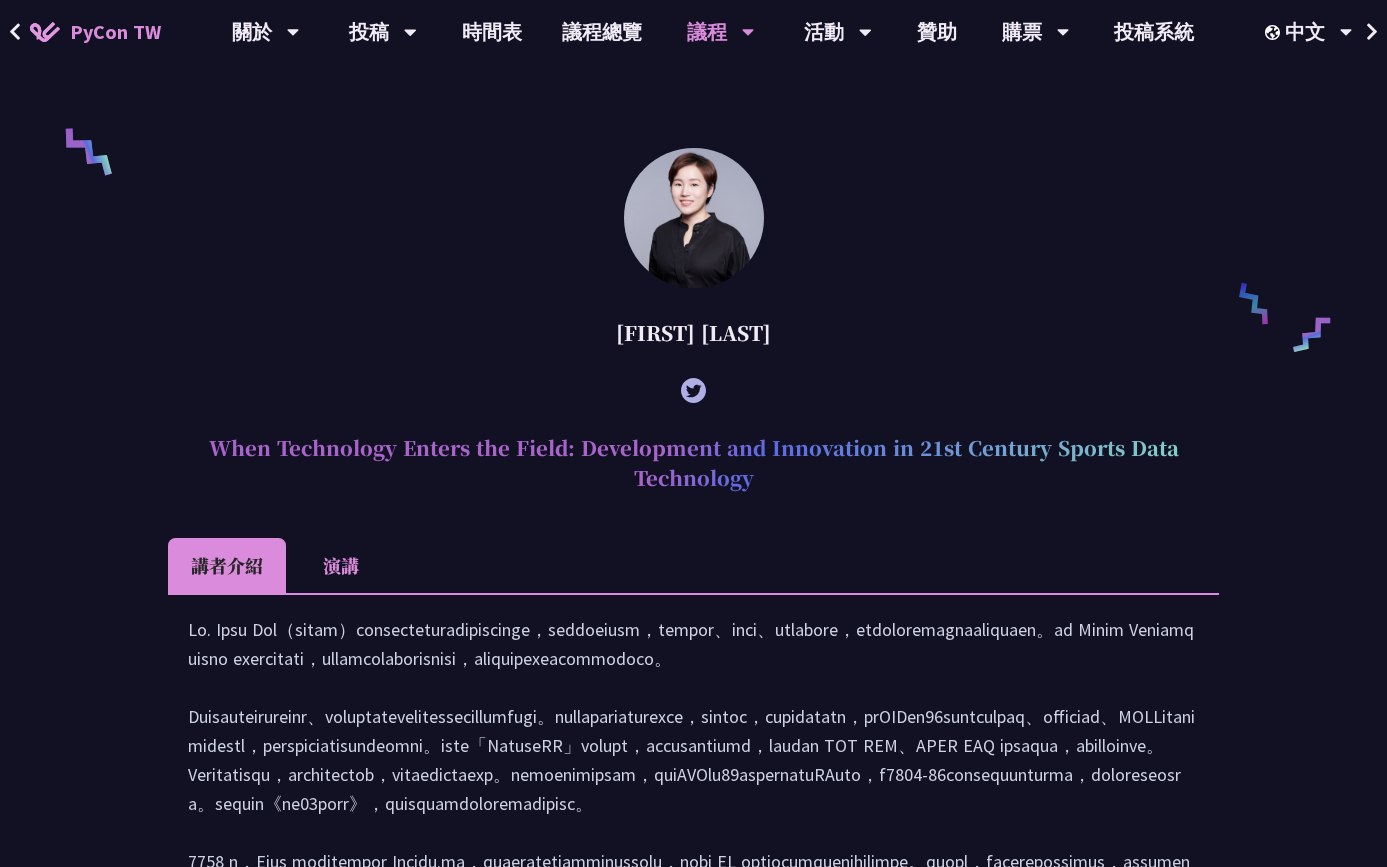 scroll, scrollTop: 1582, scrollLeft: 0, axis: vertical 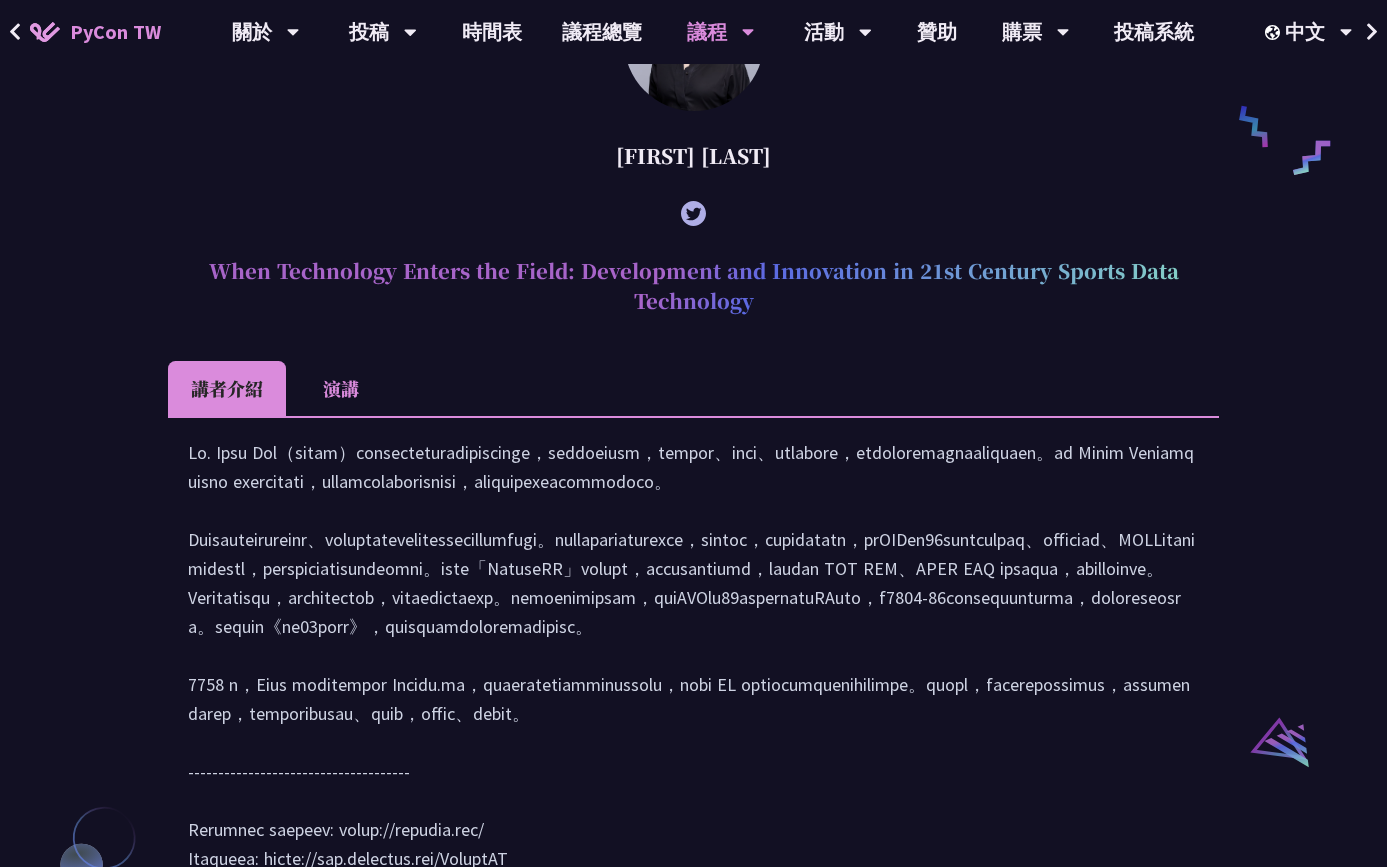 click on "[FIRST] [LAST]" at bounding box center [693, 156] 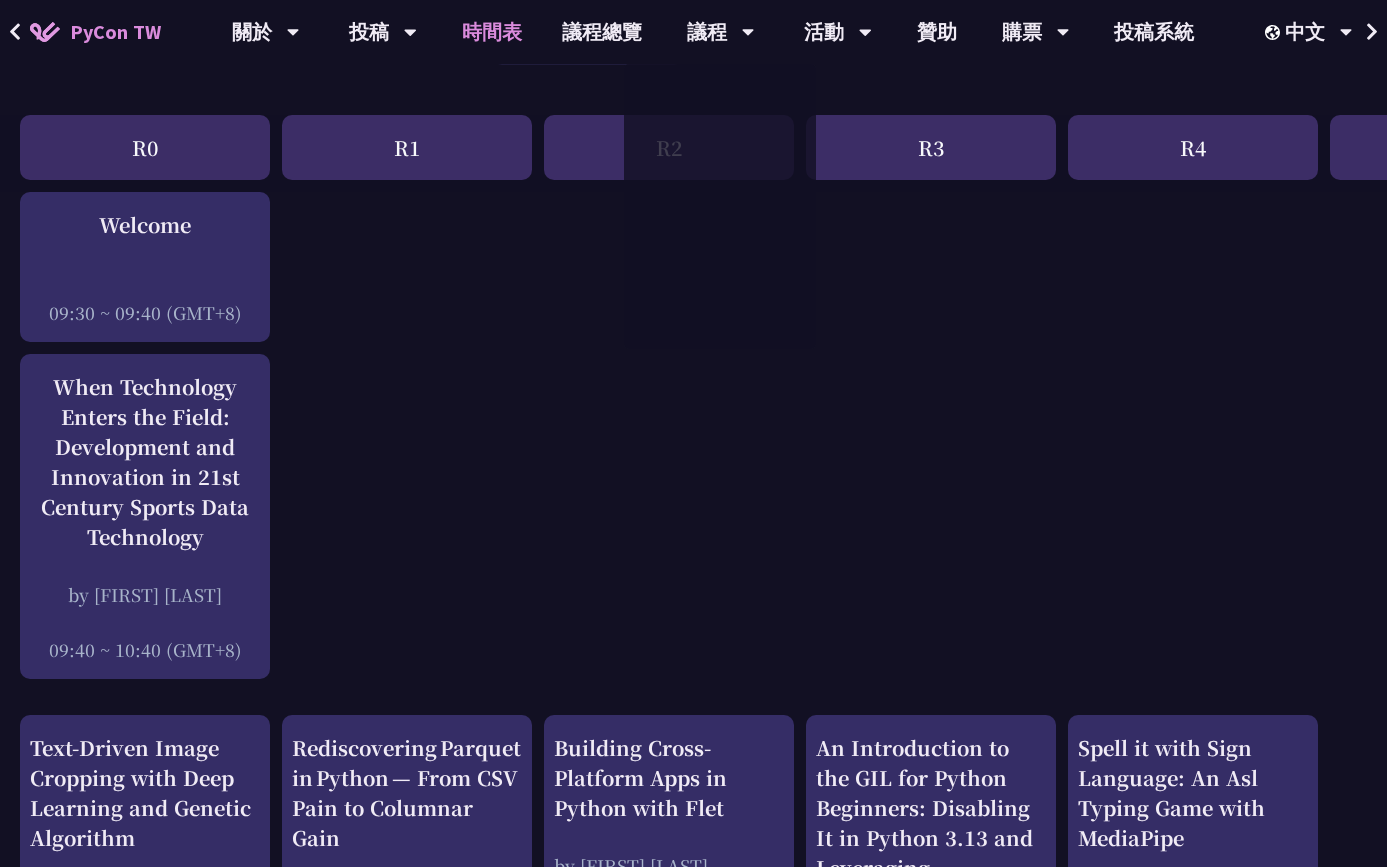 scroll, scrollTop: 411, scrollLeft: 0, axis: vertical 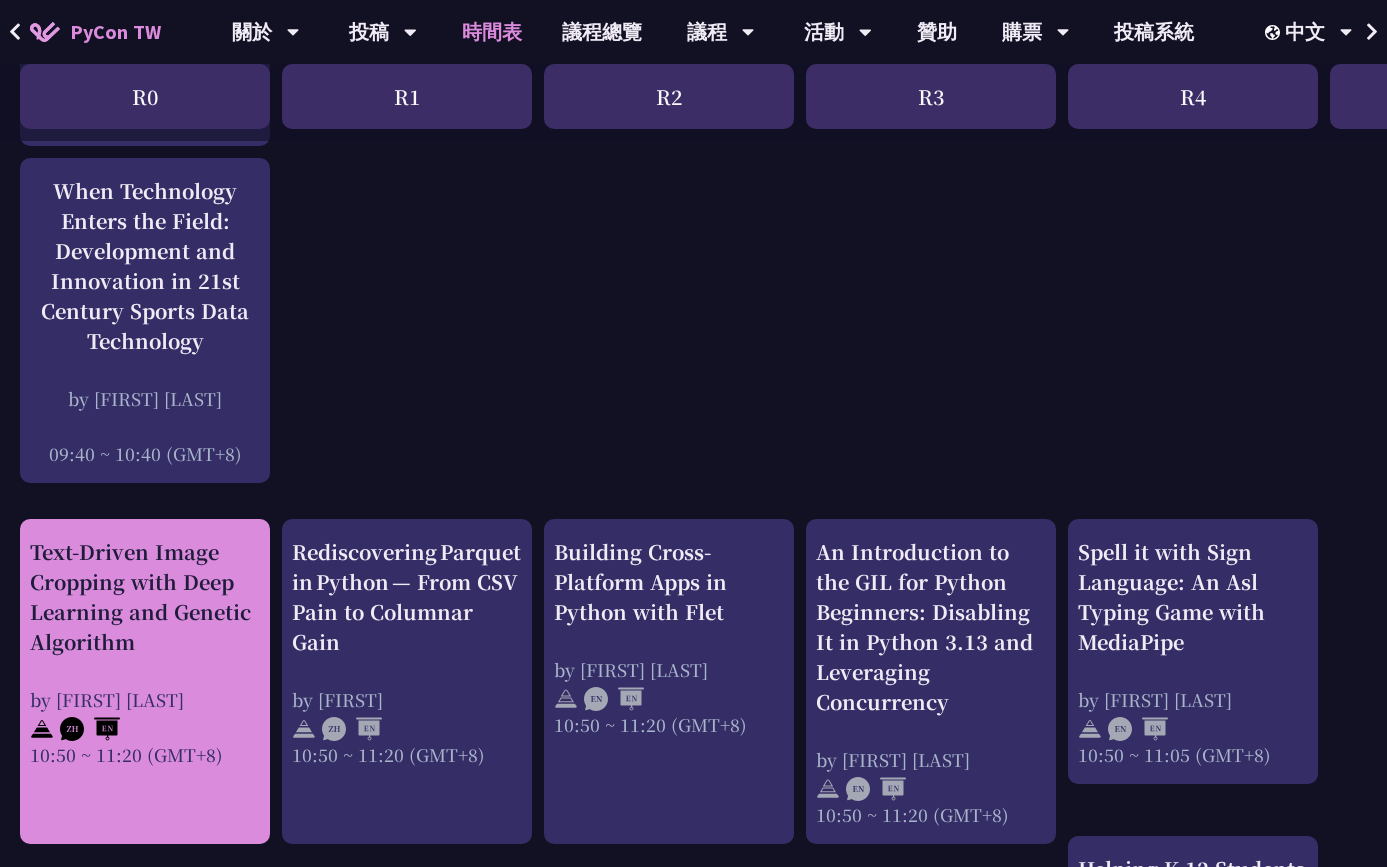 click on "Text-Driven Image Cropping with Deep Learning and Genetic Algorithm" at bounding box center [145, 597] 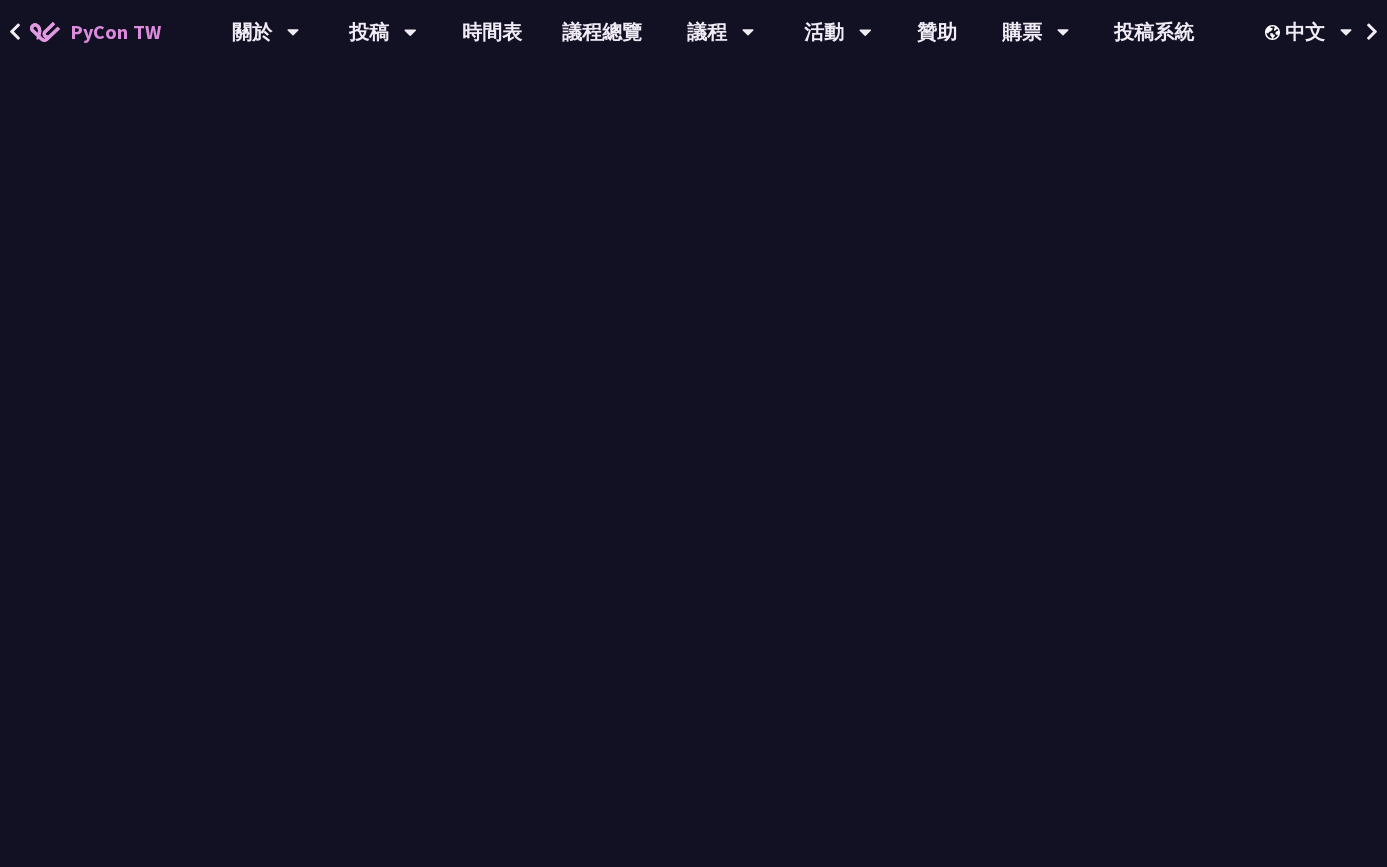 scroll, scrollTop: 0, scrollLeft: 0, axis: both 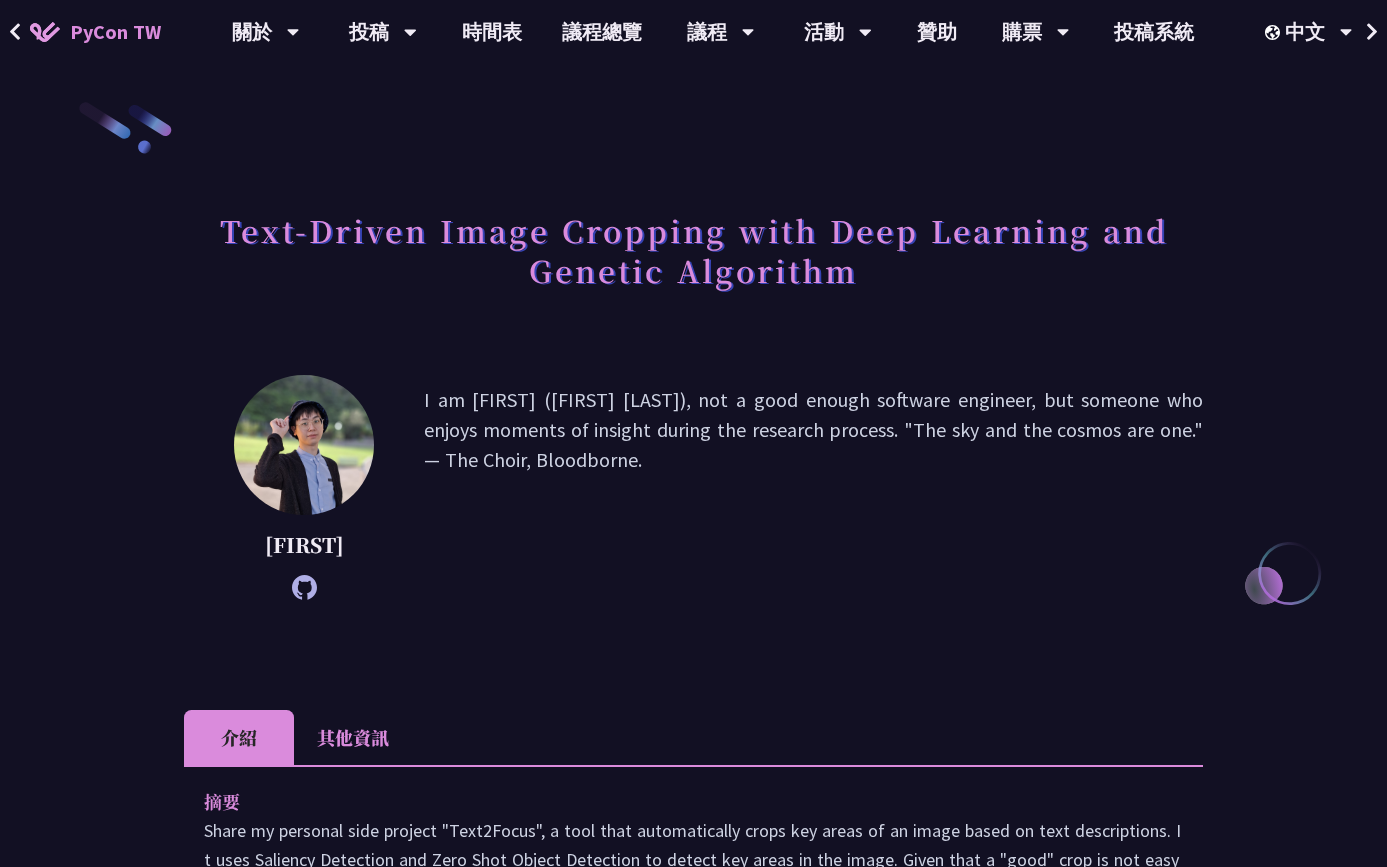 click on "[FIRST]" at bounding box center (304, 545) 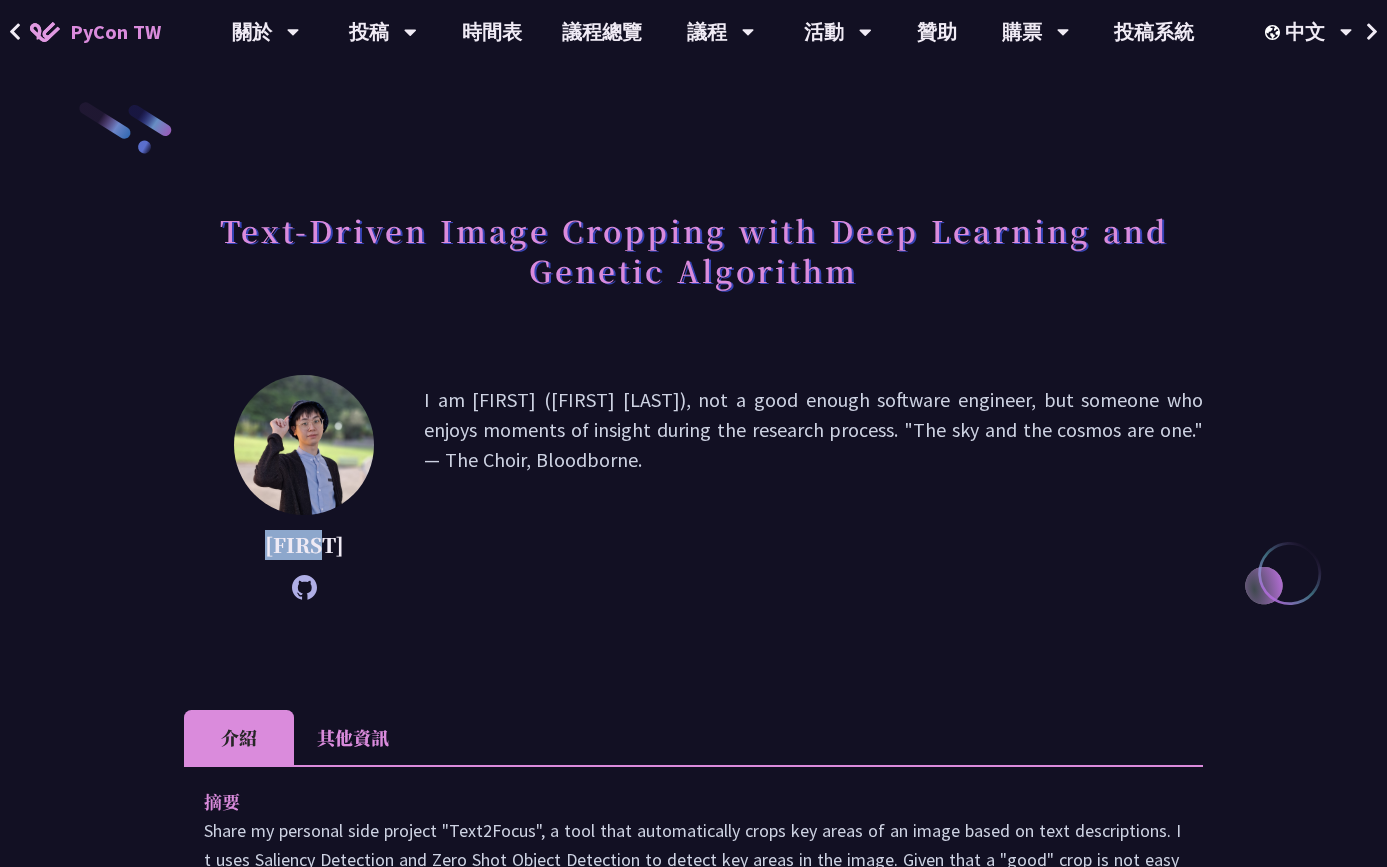 click on "[FIRST]" at bounding box center (304, 545) 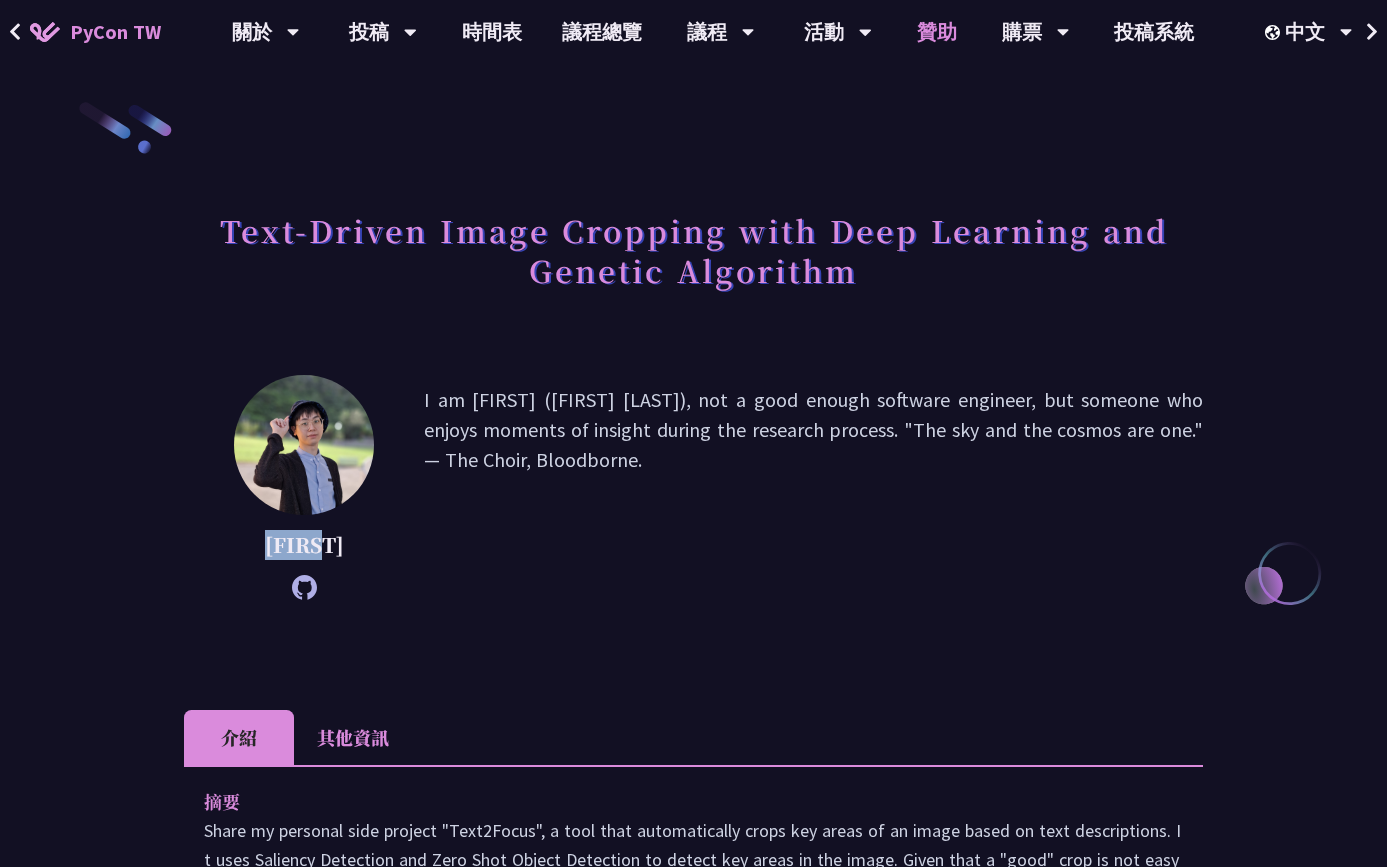 copy on "[FIRST]" 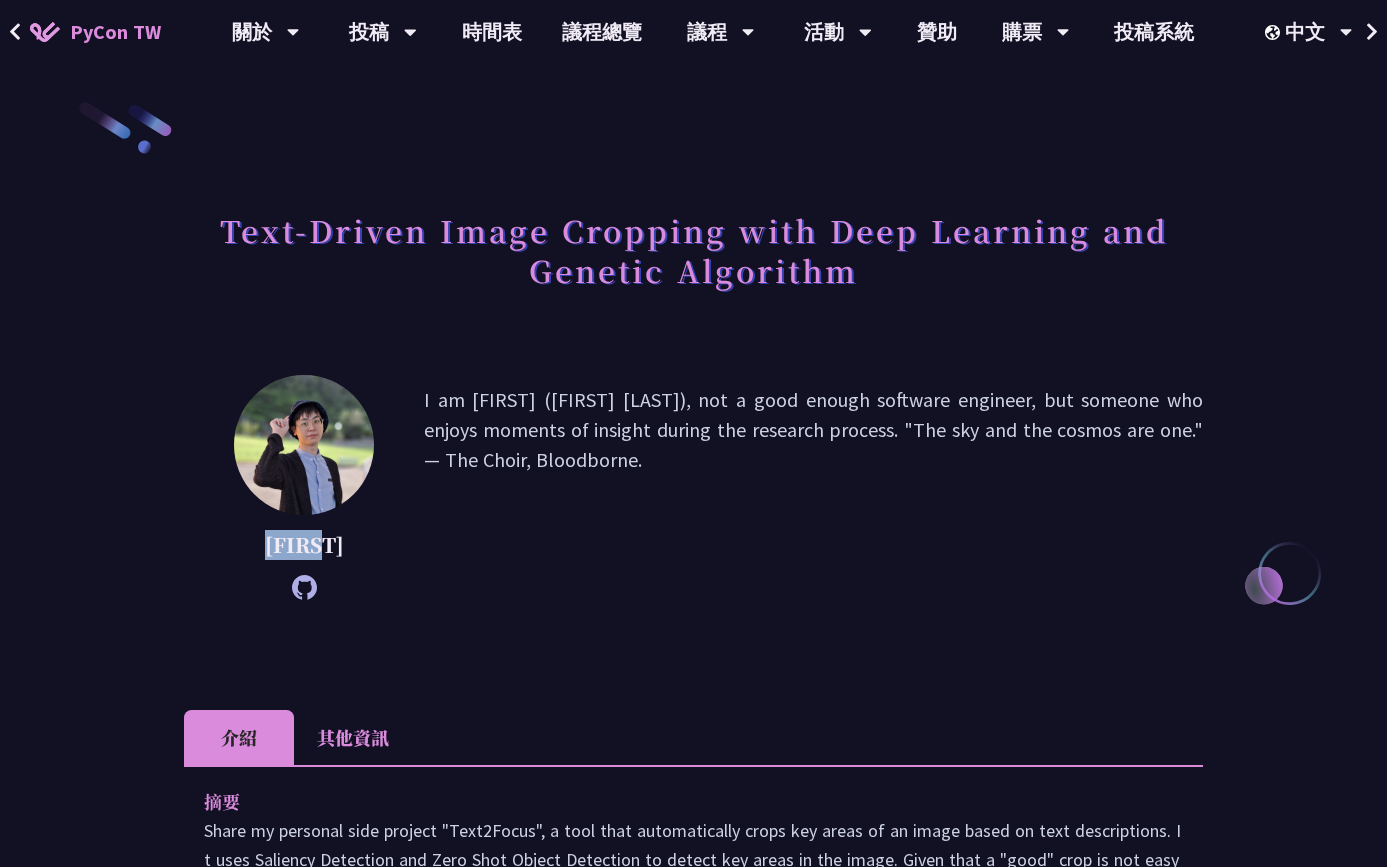 click on "[FIRST]" at bounding box center (304, 545) 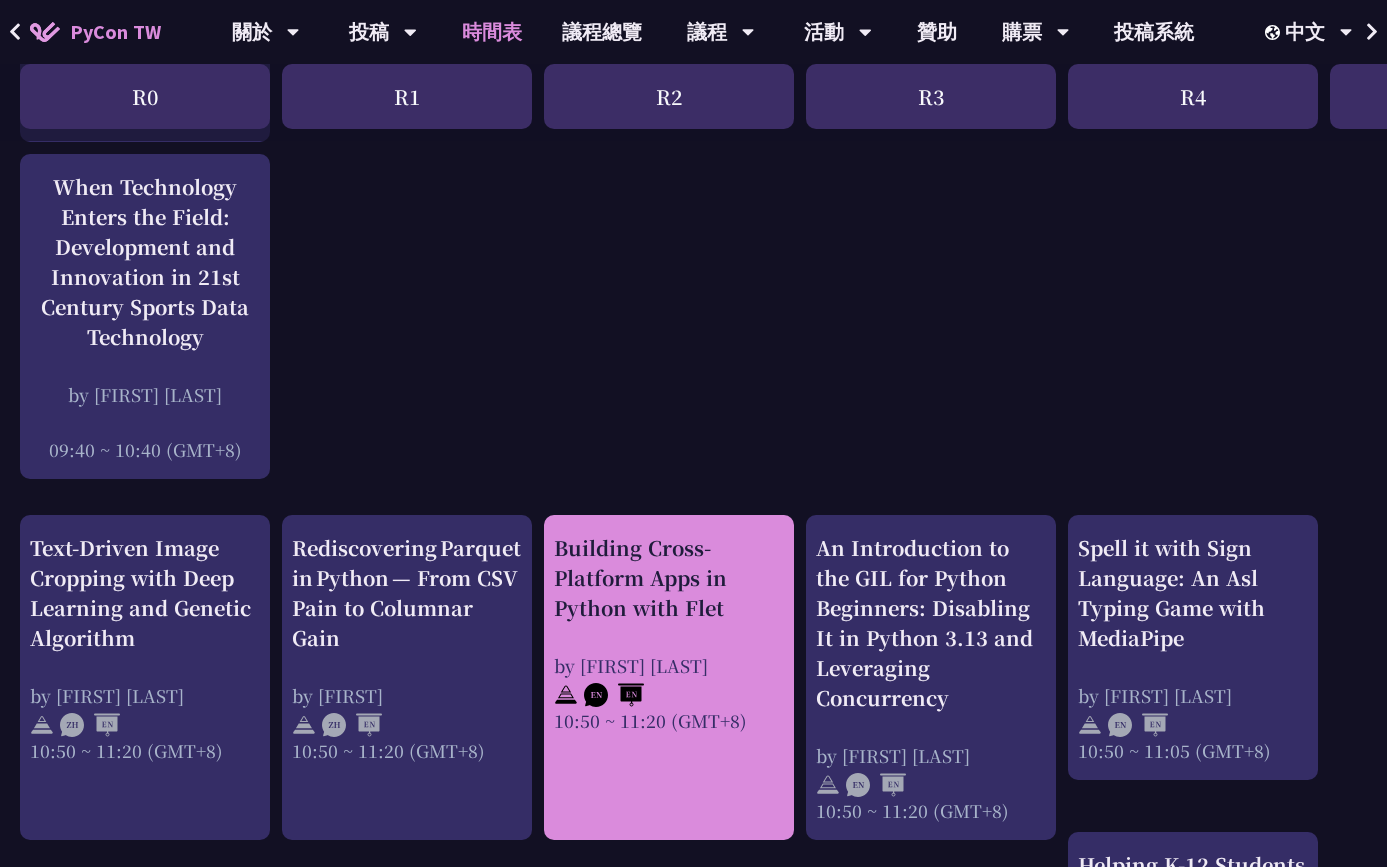 scroll, scrollTop: 496, scrollLeft: 0, axis: vertical 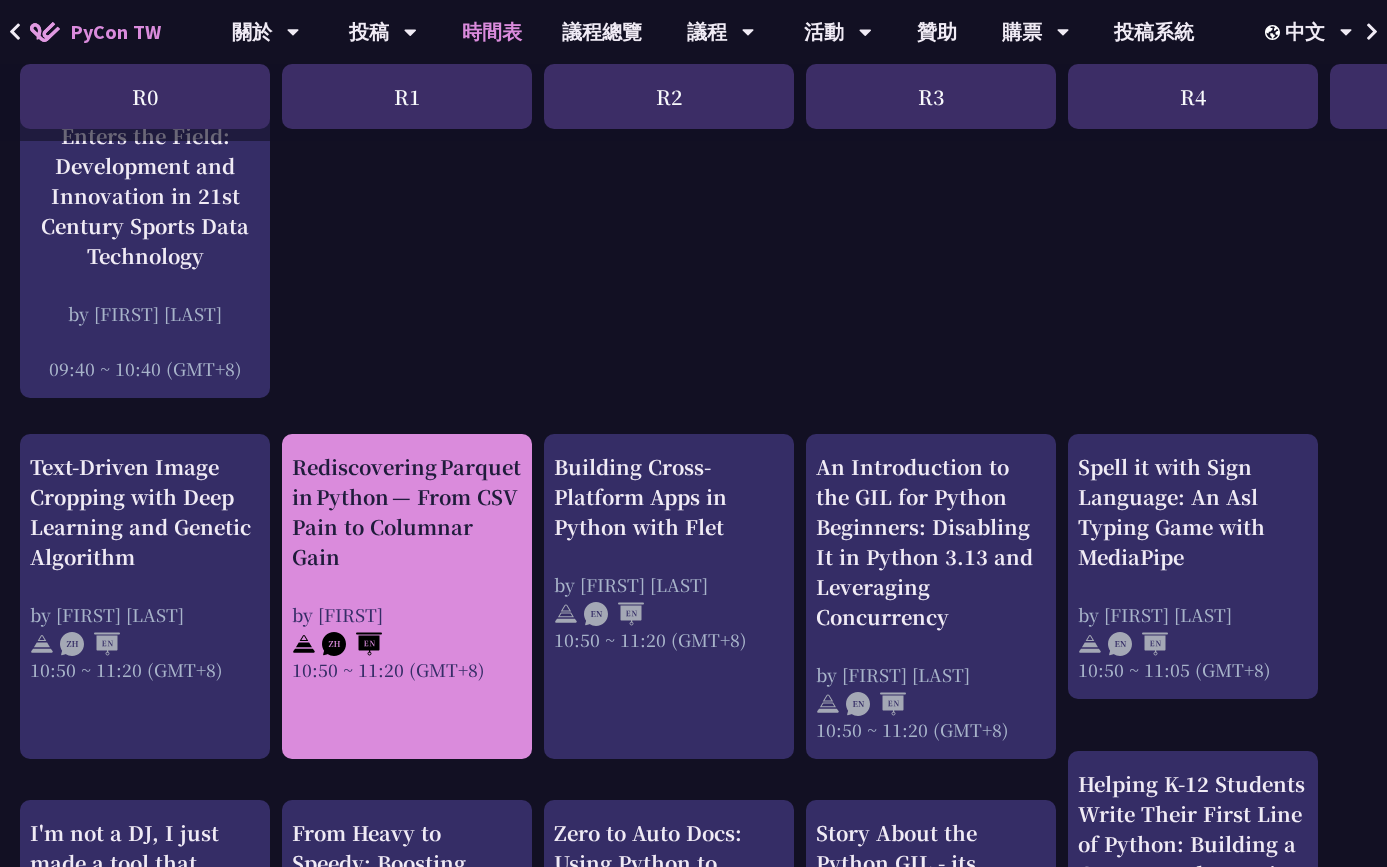 click on "Rediscovering Parquet in Python — From CSV Pain to Columnar Gain
by [FIRST]
10:50 ~ 11:20 (GMT+8)" at bounding box center (407, 567) 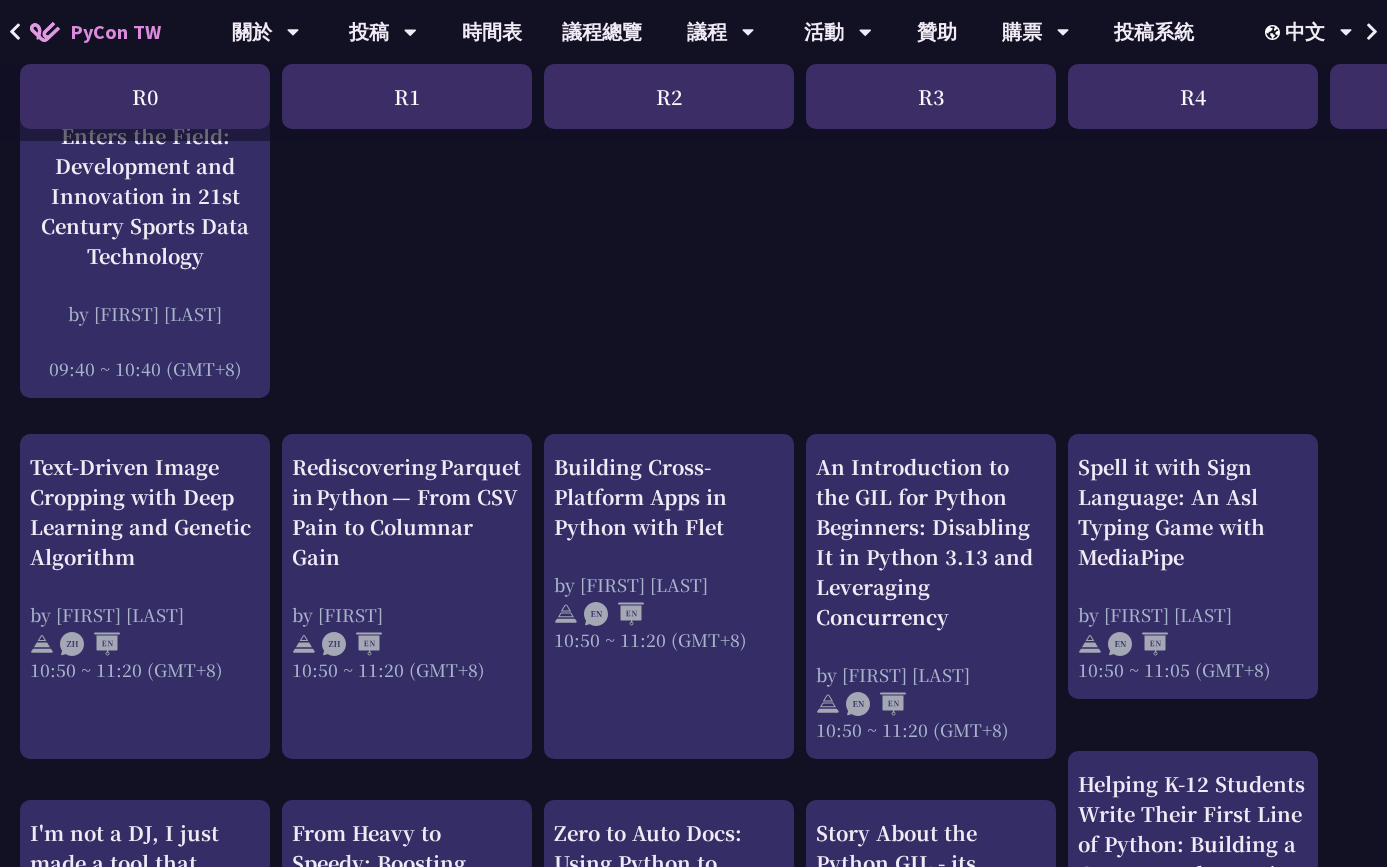 scroll, scrollTop: 0, scrollLeft: 0, axis: both 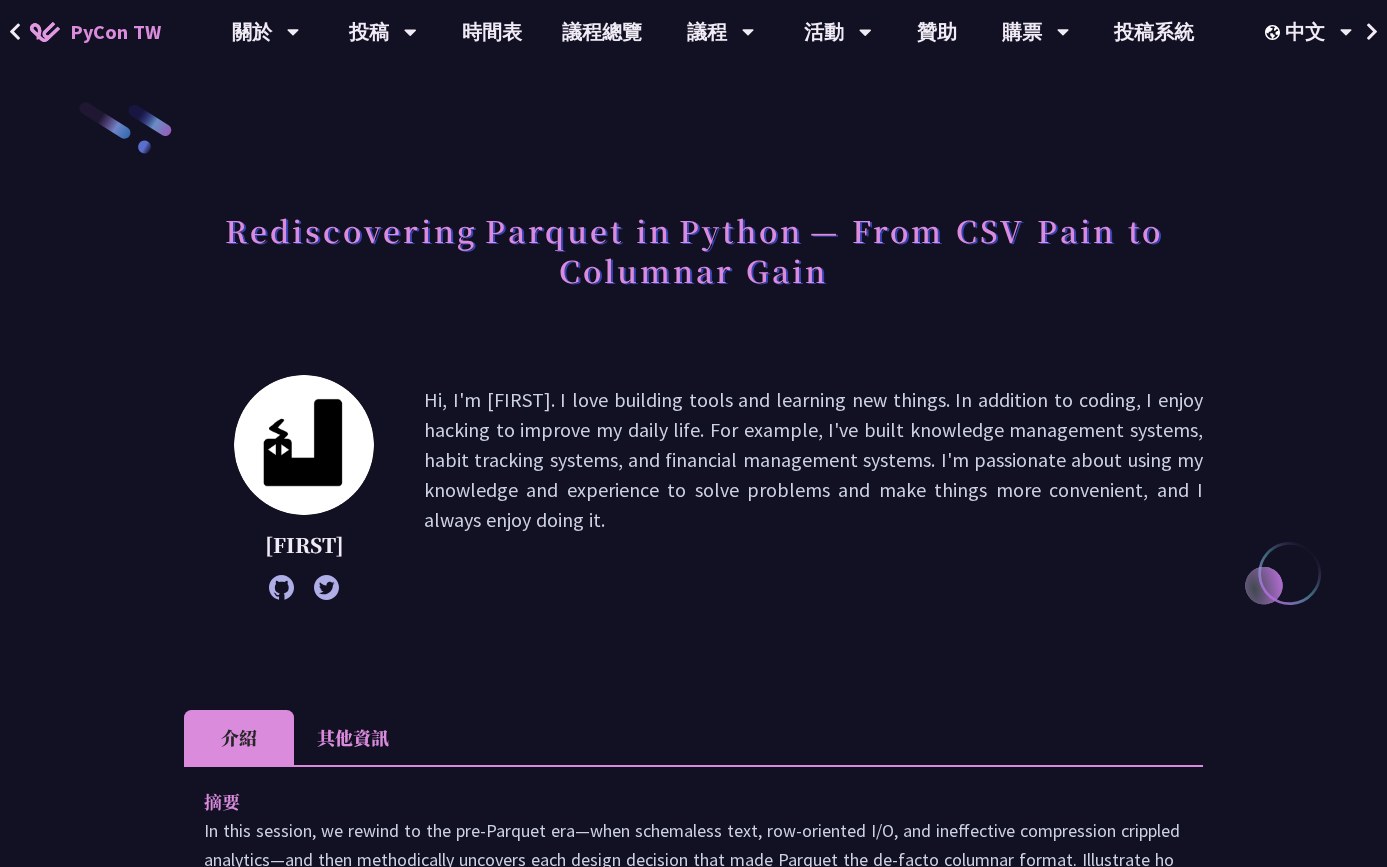 click on "[FIRST]" at bounding box center (304, 545) 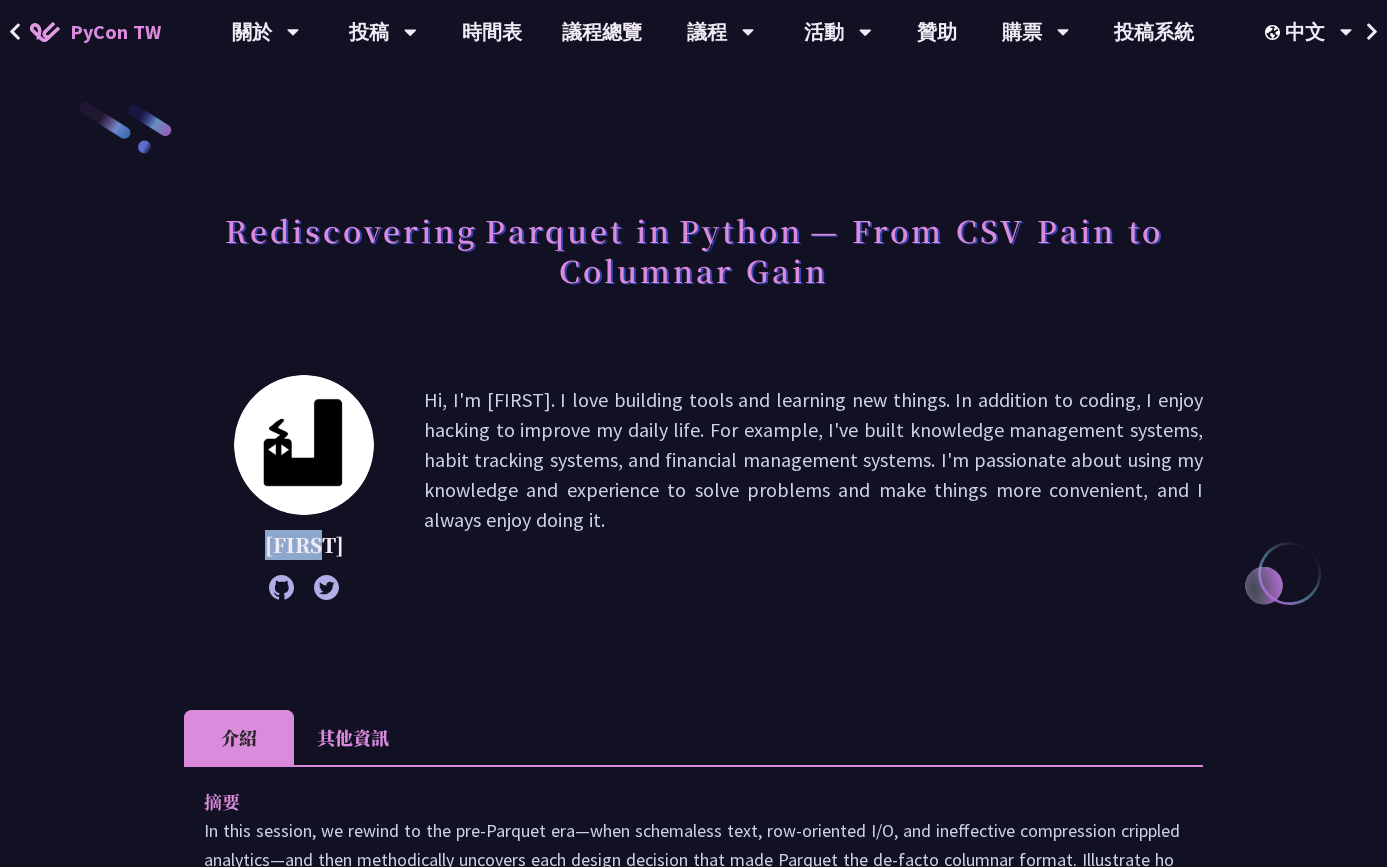 click on "[FIRST]" at bounding box center (304, 545) 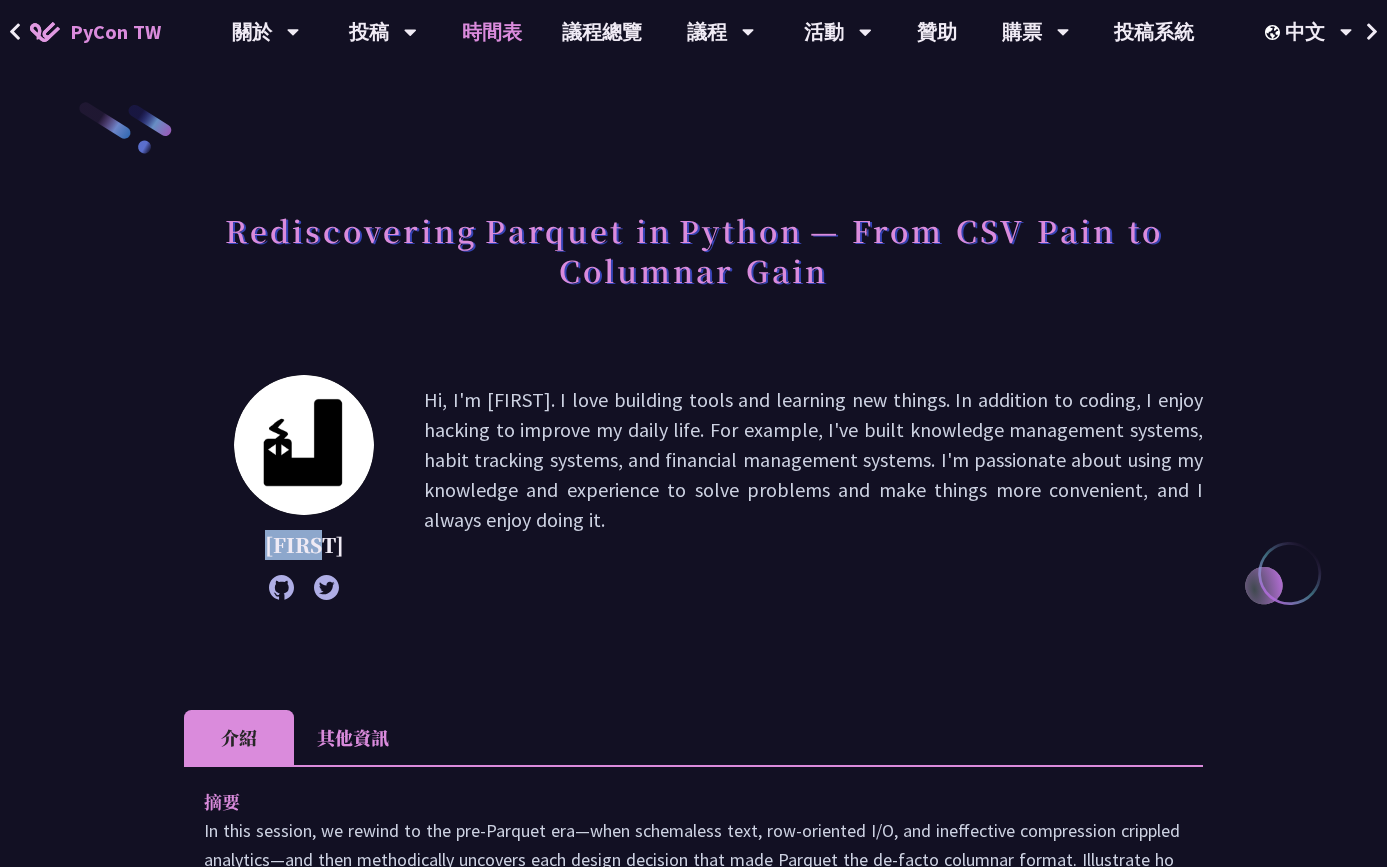 scroll, scrollTop: 496, scrollLeft: 0, axis: vertical 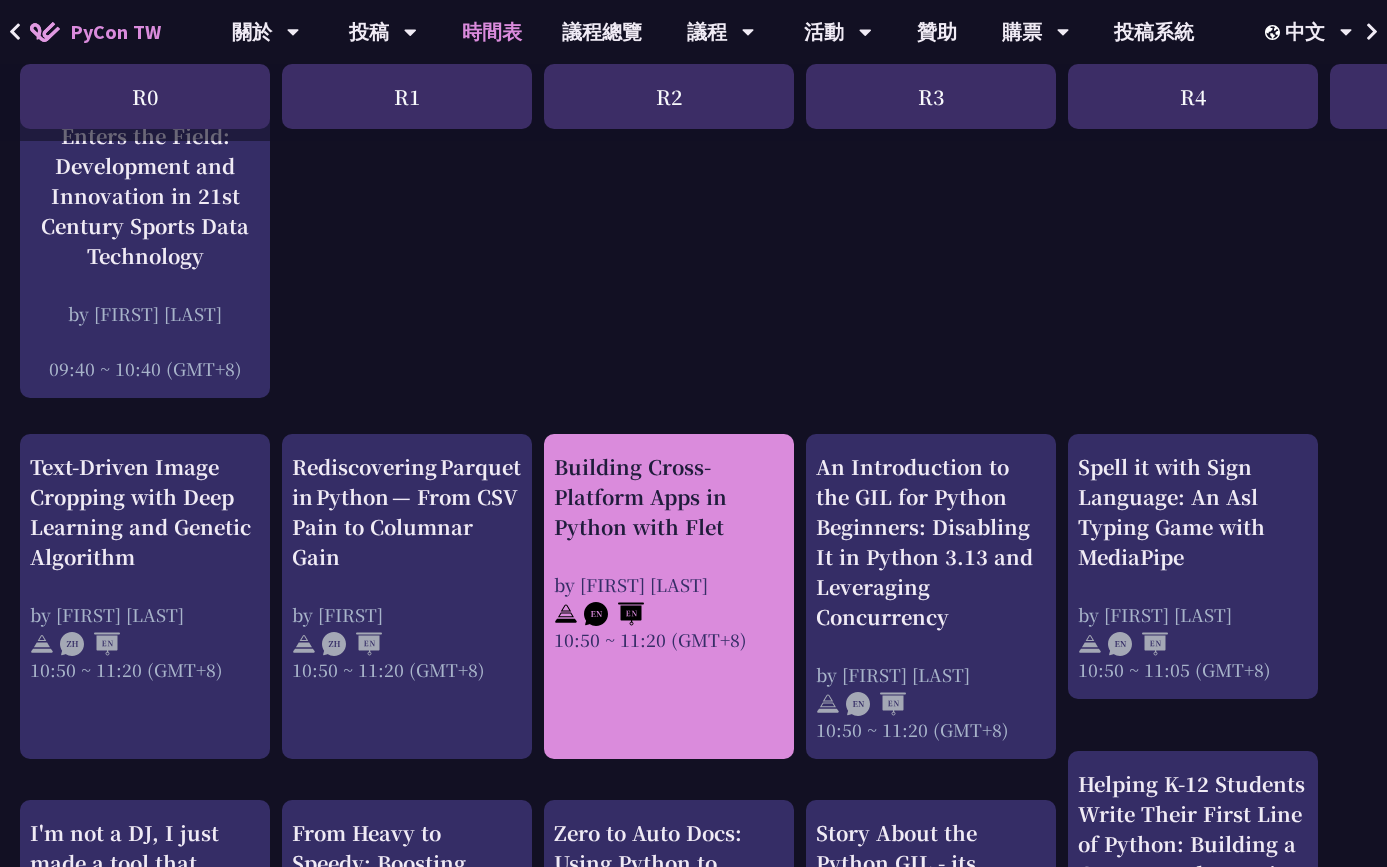 click on "by [FIRST] [LAST]" at bounding box center (669, 584) 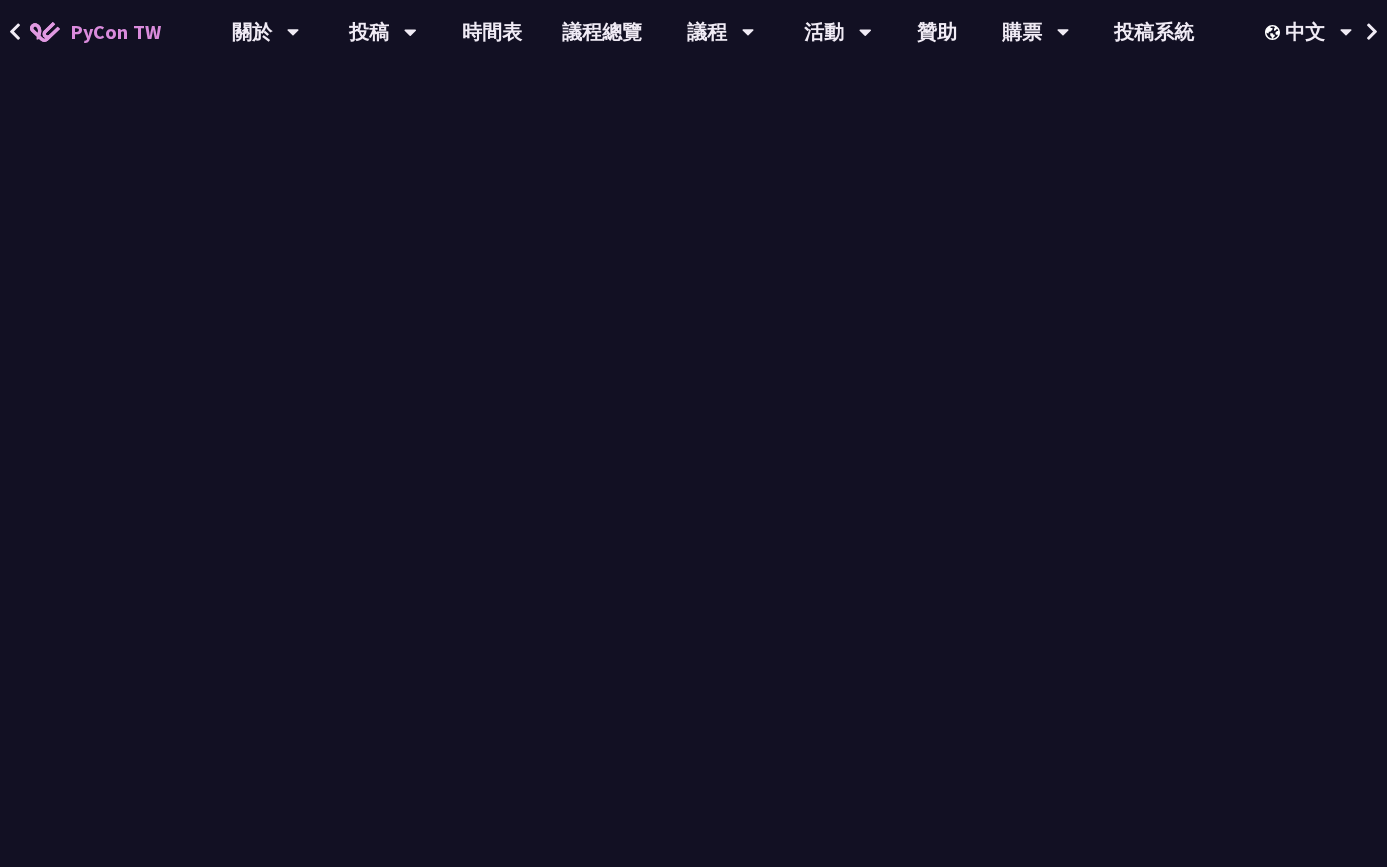 scroll, scrollTop: 0, scrollLeft: 0, axis: both 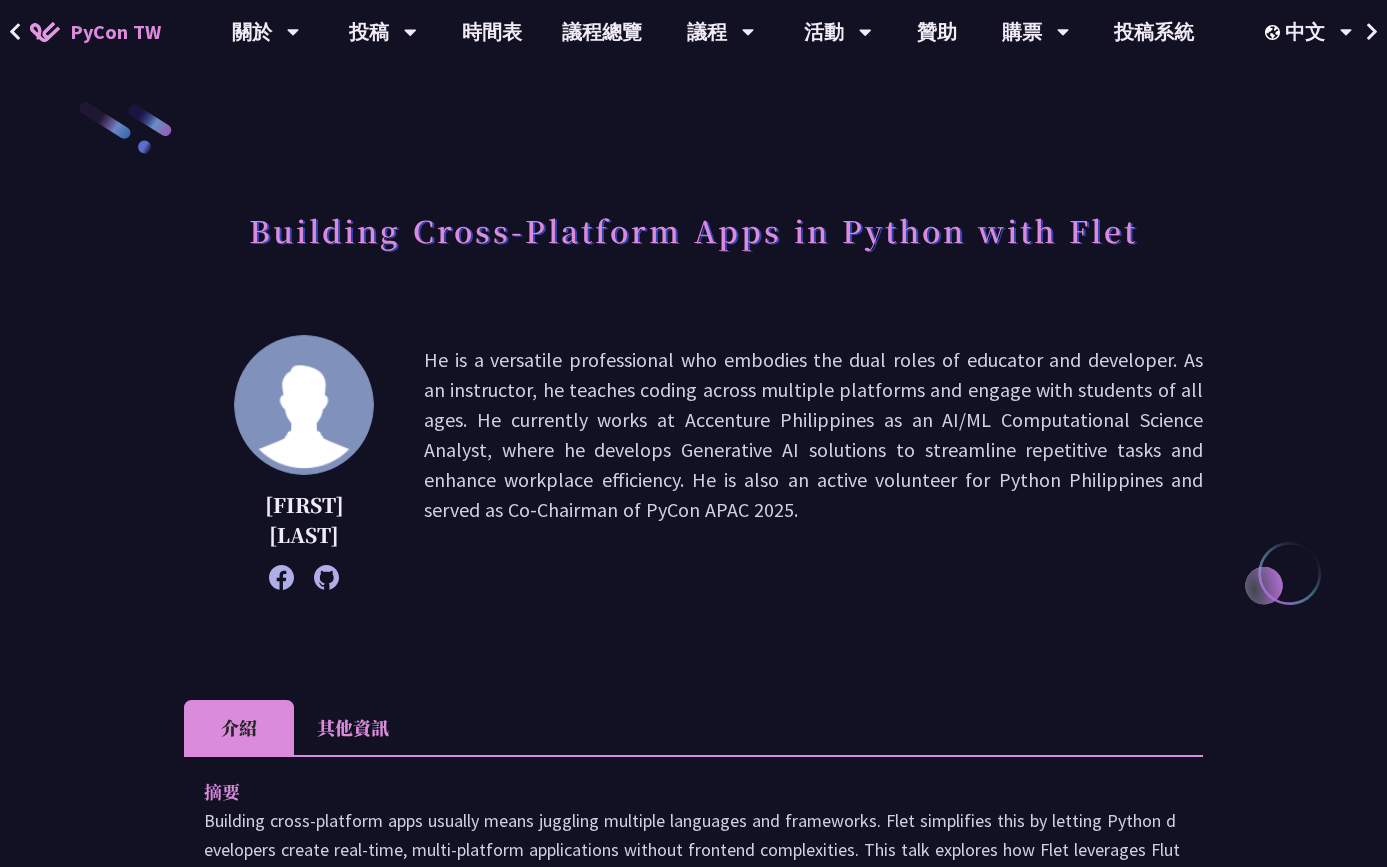 click on "[FIRST] [LAST]" at bounding box center [304, 520] 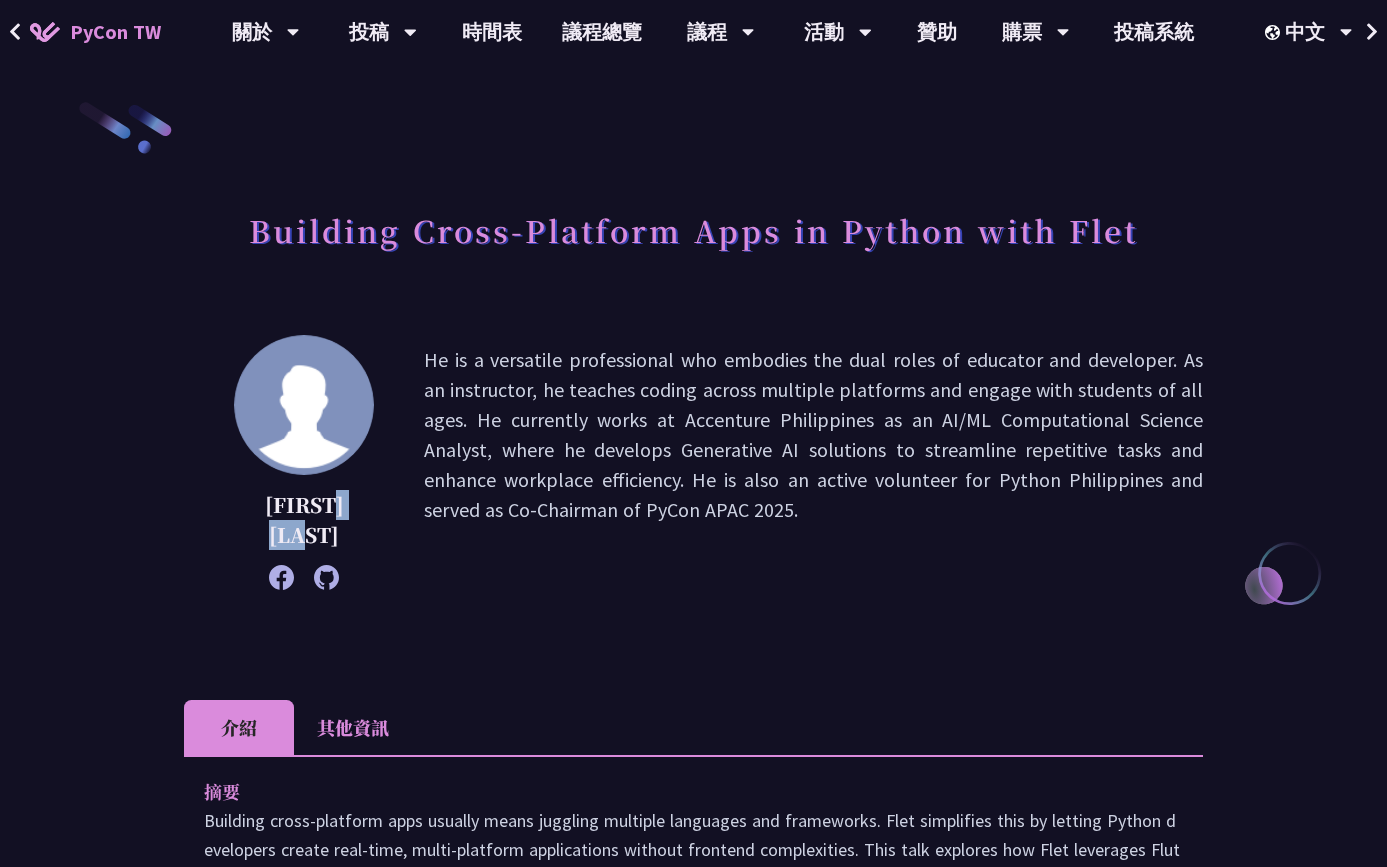 click on "[FIRST] [LAST]" at bounding box center [304, 520] 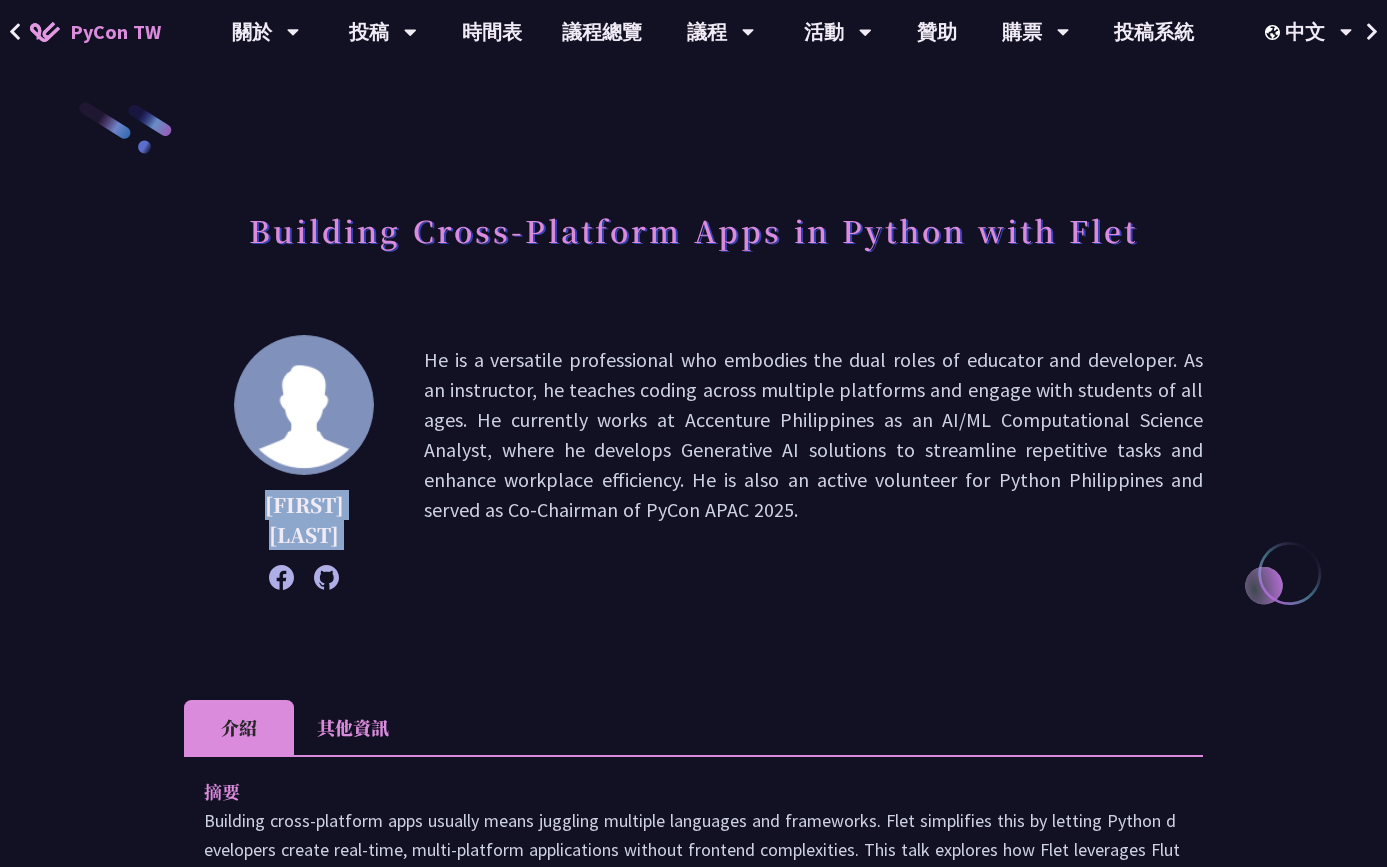 click on "[FIRST] [LAST]" at bounding box center [304, 520] 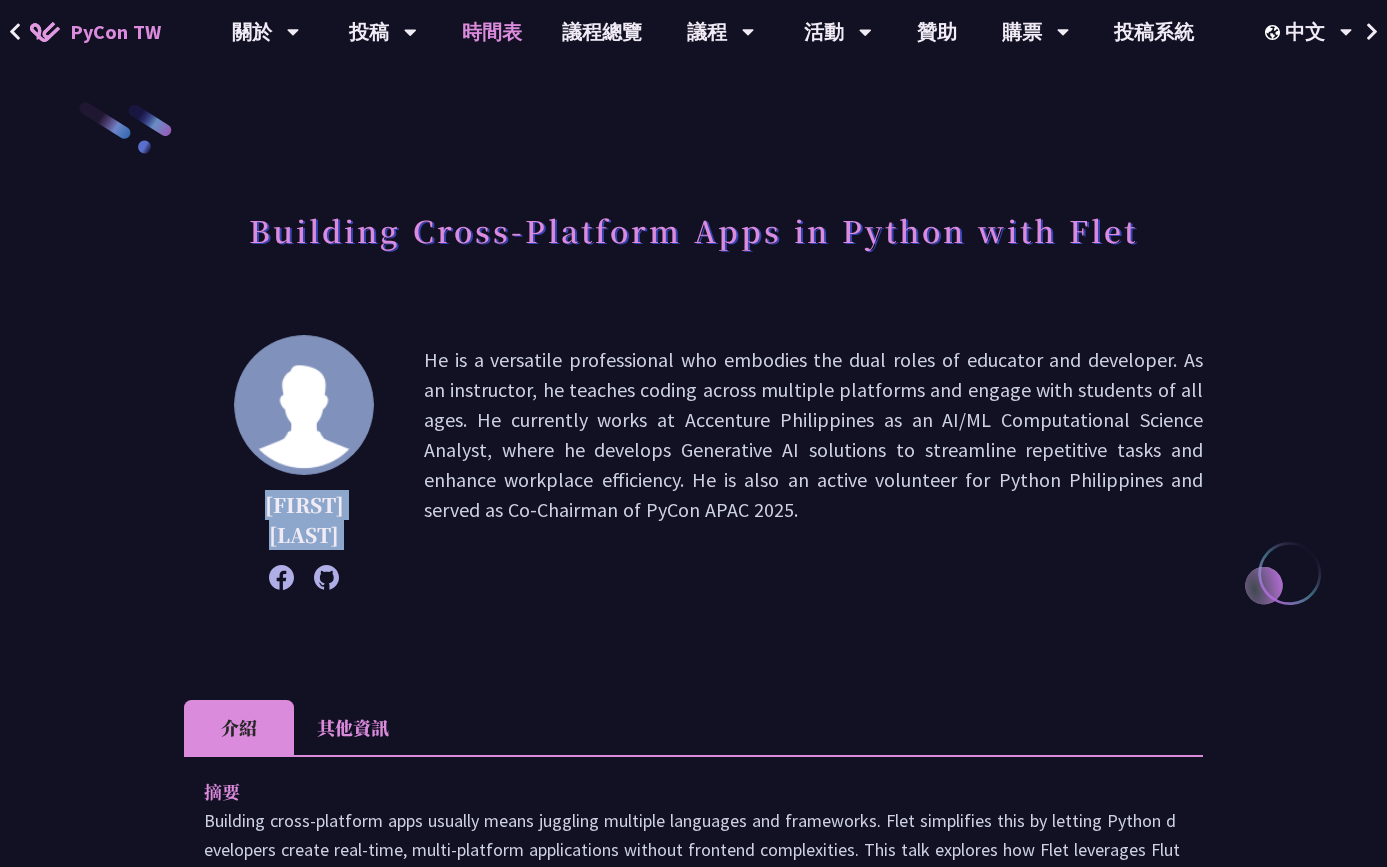 scroll, scrollTop: 496, scrollLeft: 0, axis: vertical 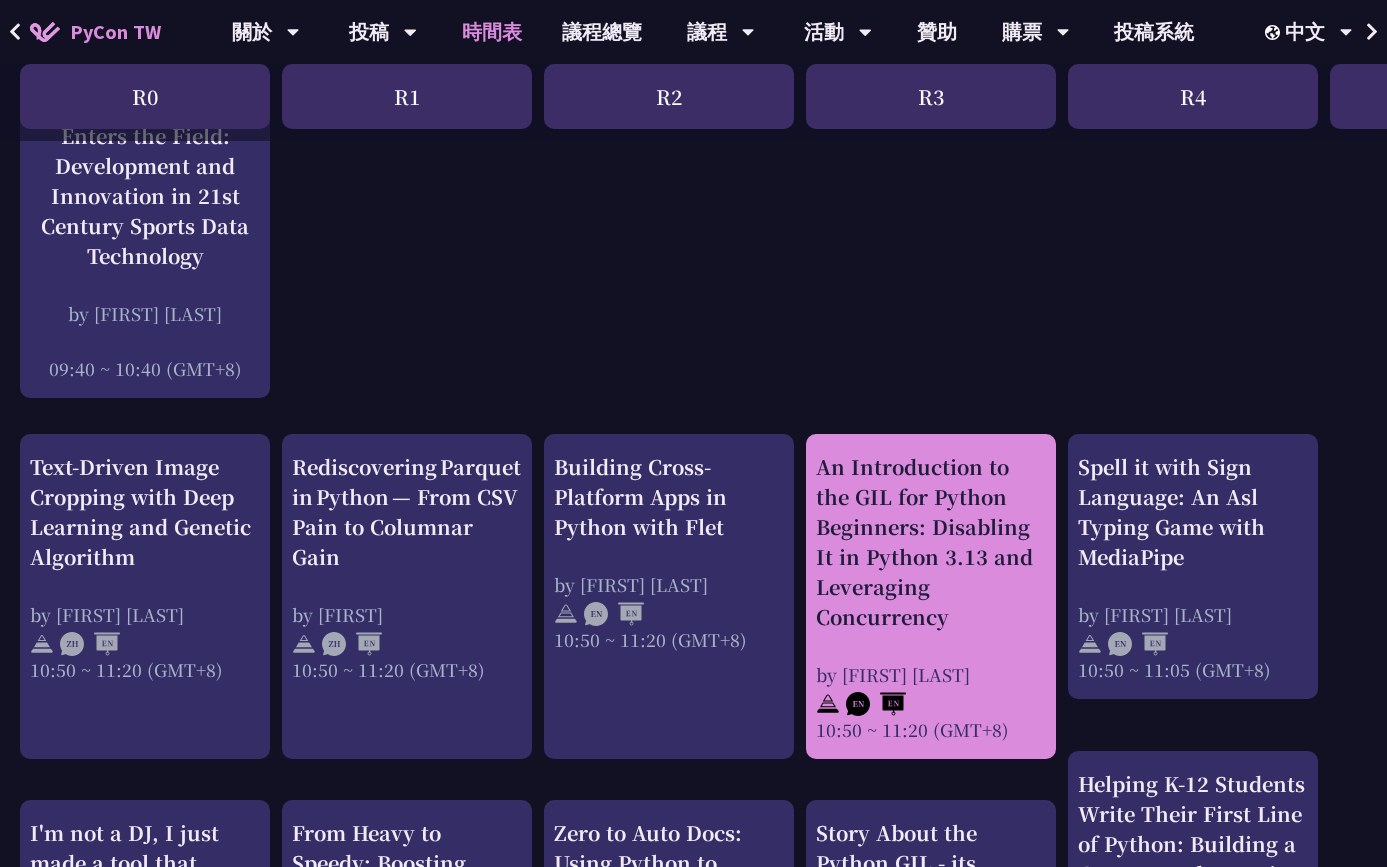 click on "An Introduction to the GIL for Python Beginners: Disabling It in Python 3.13 and Leveraging Concurrency" at bounding box center (931, 542) 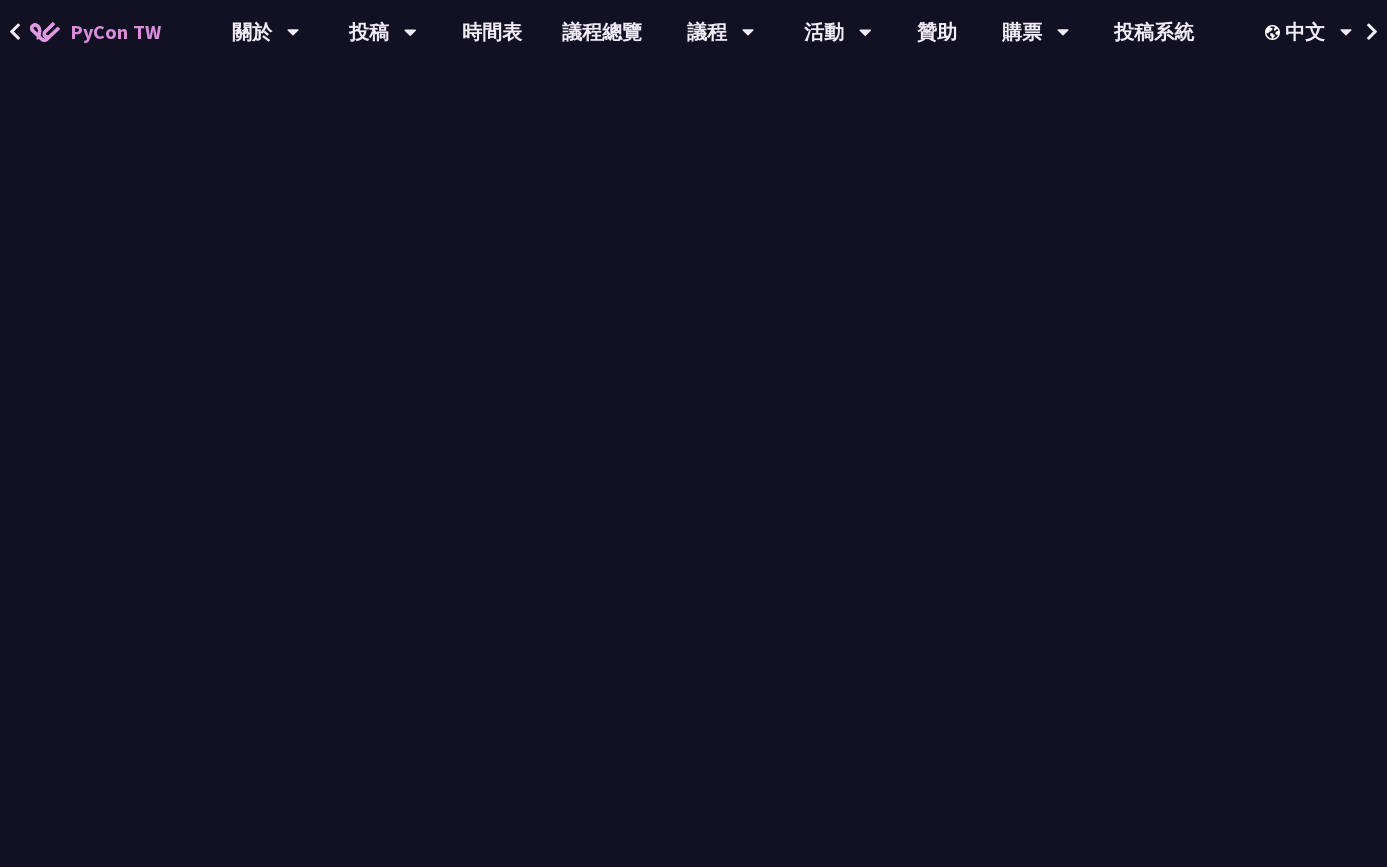 click on "An Introduction to the GIL for Python Beginners: Disabling It in Python 3.13 and Leveraging Concurrency
by [FIRST] [LAST]
[TIME] ~ [TIME] ([TIMEZONE])
Story About the Python GIL - its existance and the lack there of
by [FIRST] [LAST]
[TIME] ~ [TIME] ([TIMEZONE])
AST Black Magic: Run synchronous Python code on asynchronous Pyodide
by [FIRST] [LAST]
[TIME] ~ [TIME] ([TIMEZONE])
Python FFI 的陰暗角落
by [INITIAL]
[TIME] ~ [TIME] ([TIMEZONE])
當科技走進球場：21世紀運動數據科技的發展與創新
by [FIRST] [LAST]
[TIME] ~ [TIME] ([TIMEZONE])
Welcome
[TIME] ~ [TIME] ([TIMEZONE])
Text-Driven Image Cropping with Deep Learning and Genetic Algorithm
by [FIRST] [LAST]             by [FIRST] [LAST]" at bounding box center (1062, 1560) 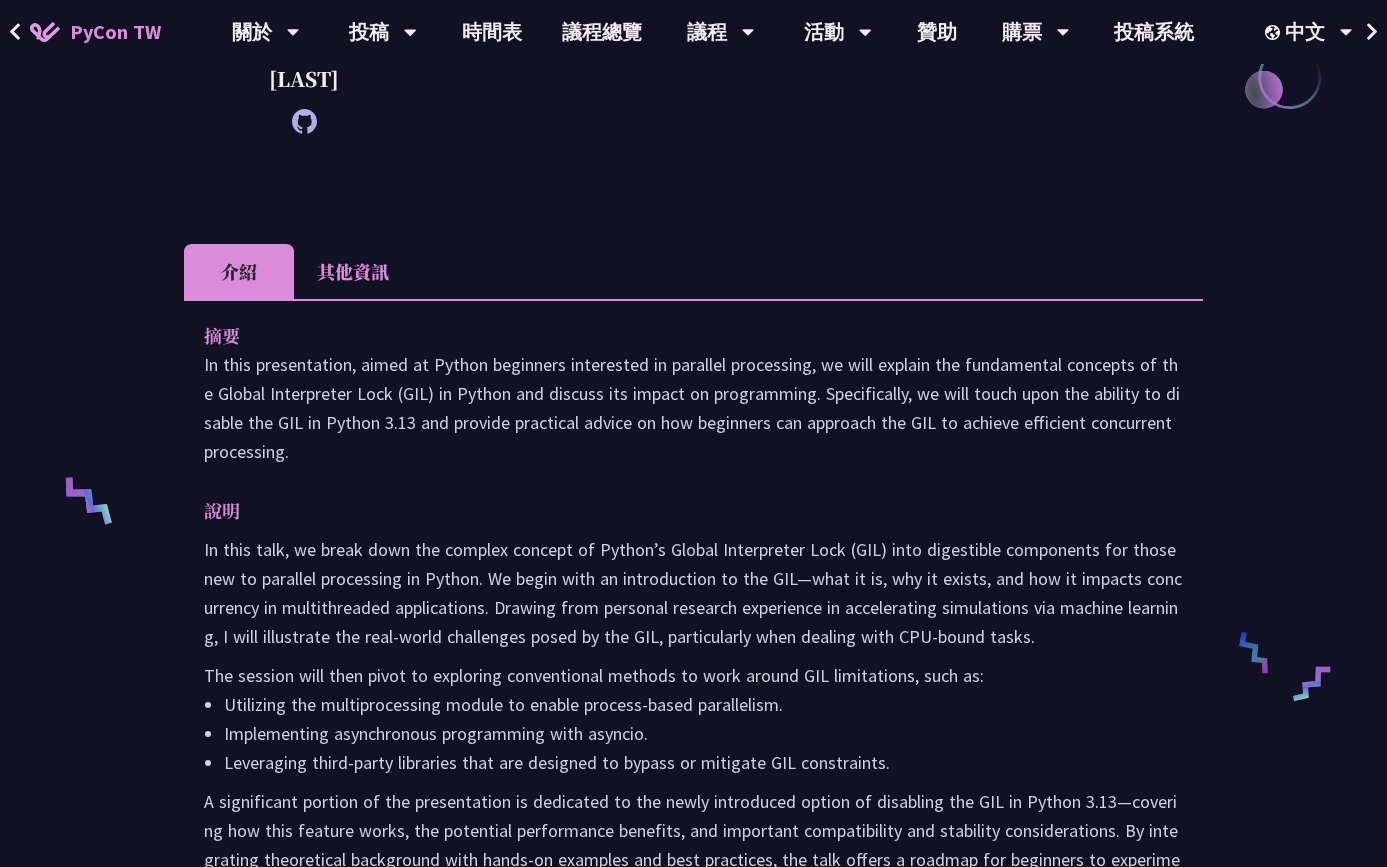 scroll, scrollTop: 0, scrollLeft: 0, axis: both 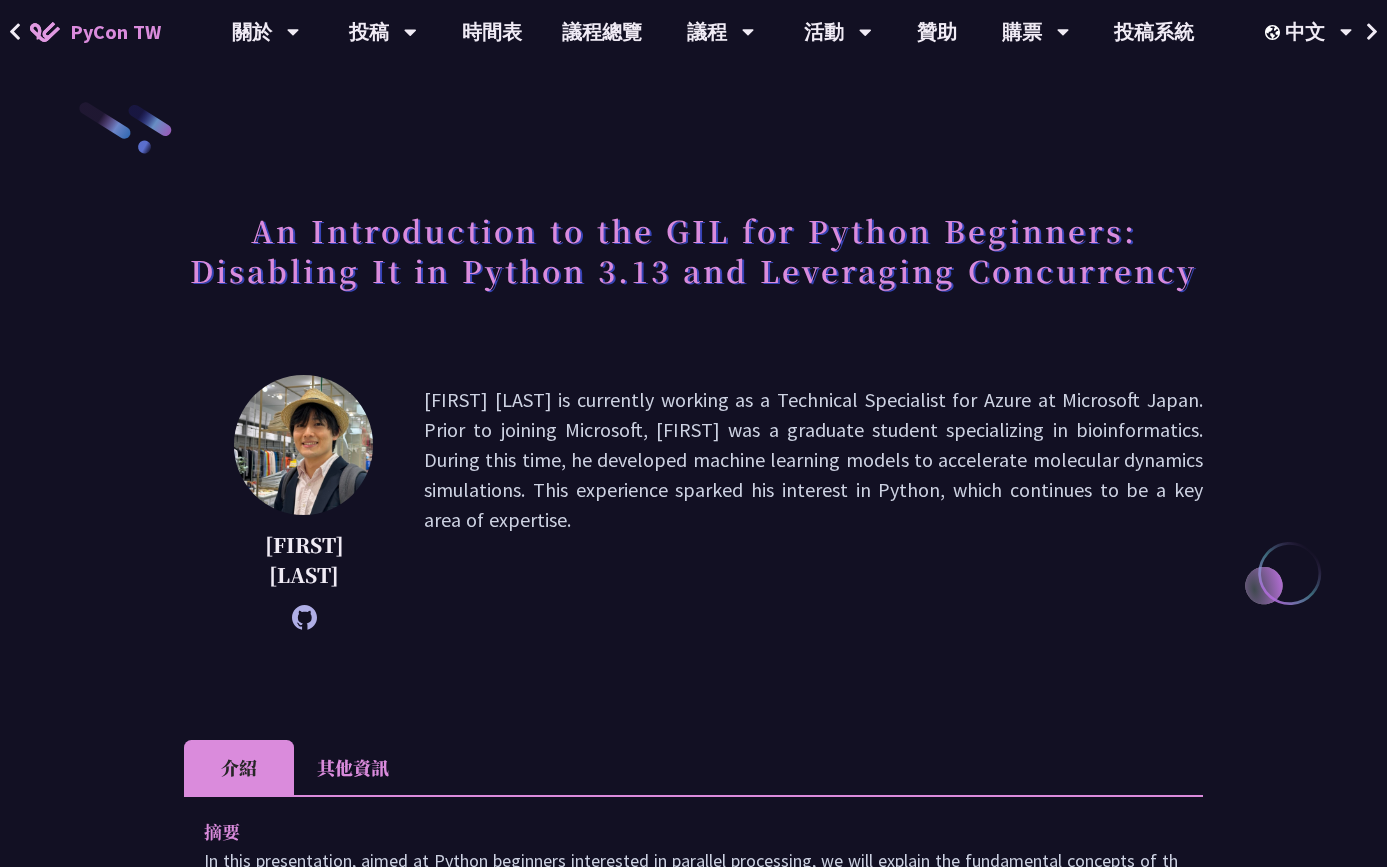 click on "[FIRST] [LAST]" at bounding box center (304, 560) 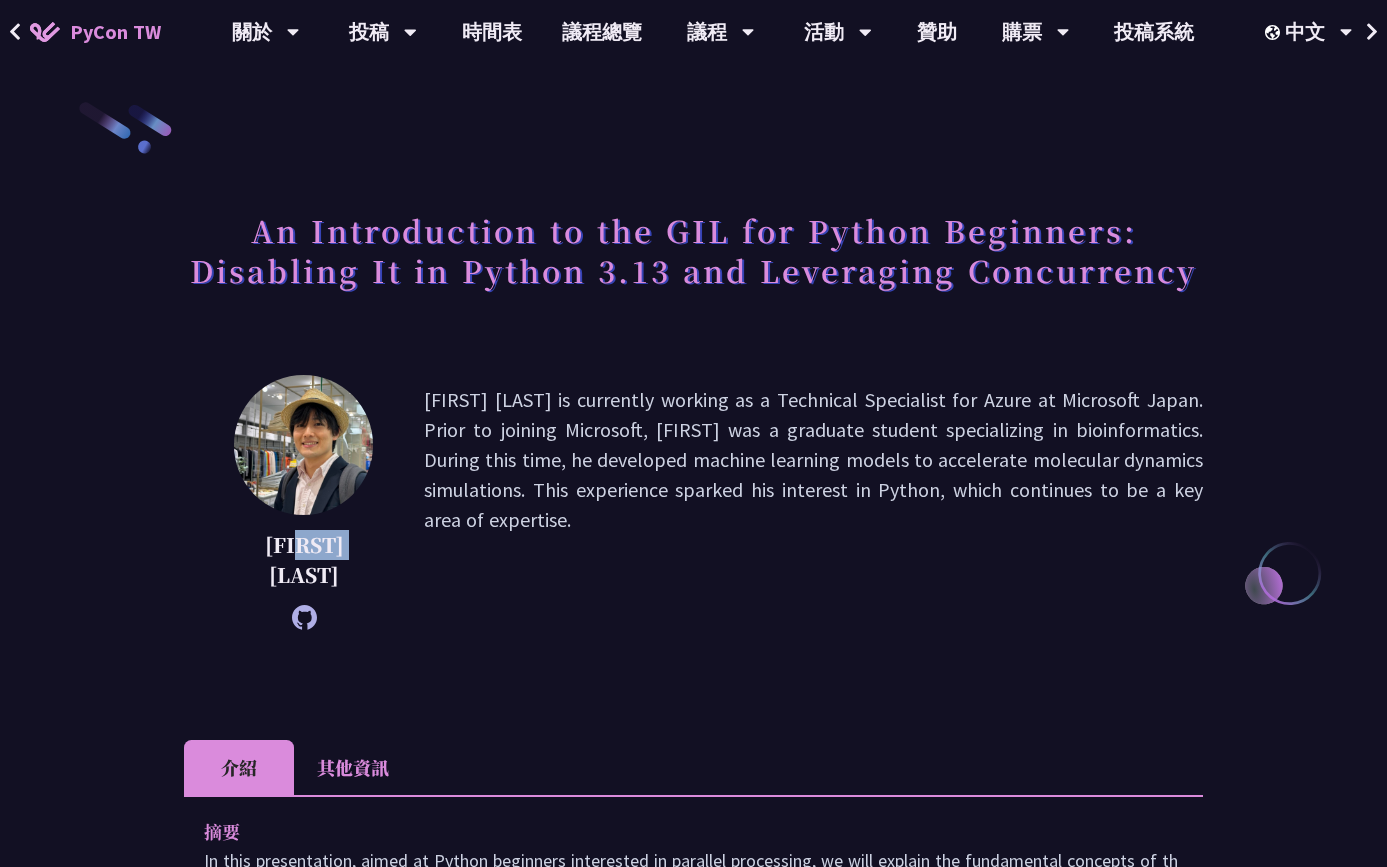 click on "[FIRST] [LAST]" at bounding box center (304, 560) 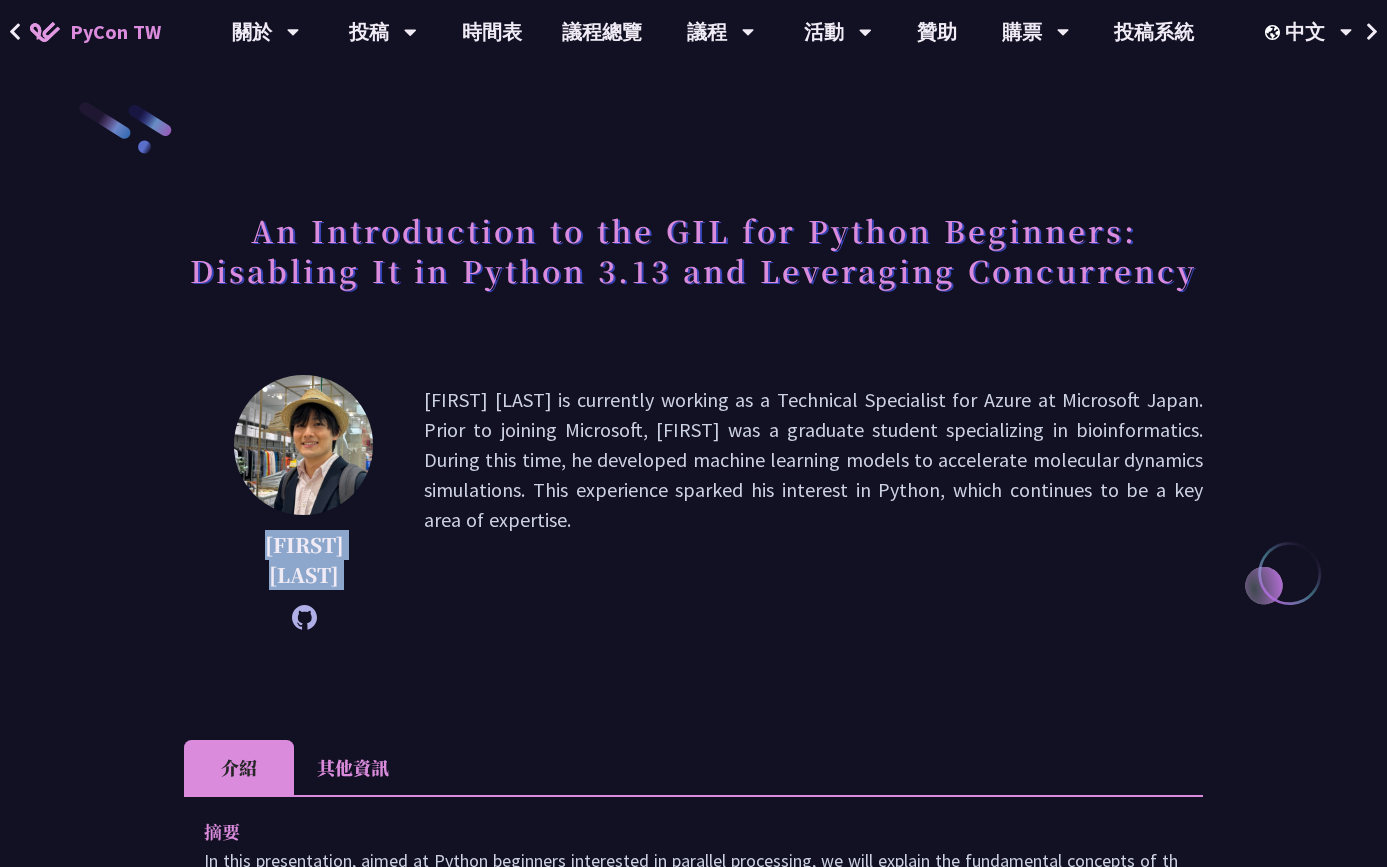 click on "[FIRST] [LAST]" at bounding box center (304, 560) 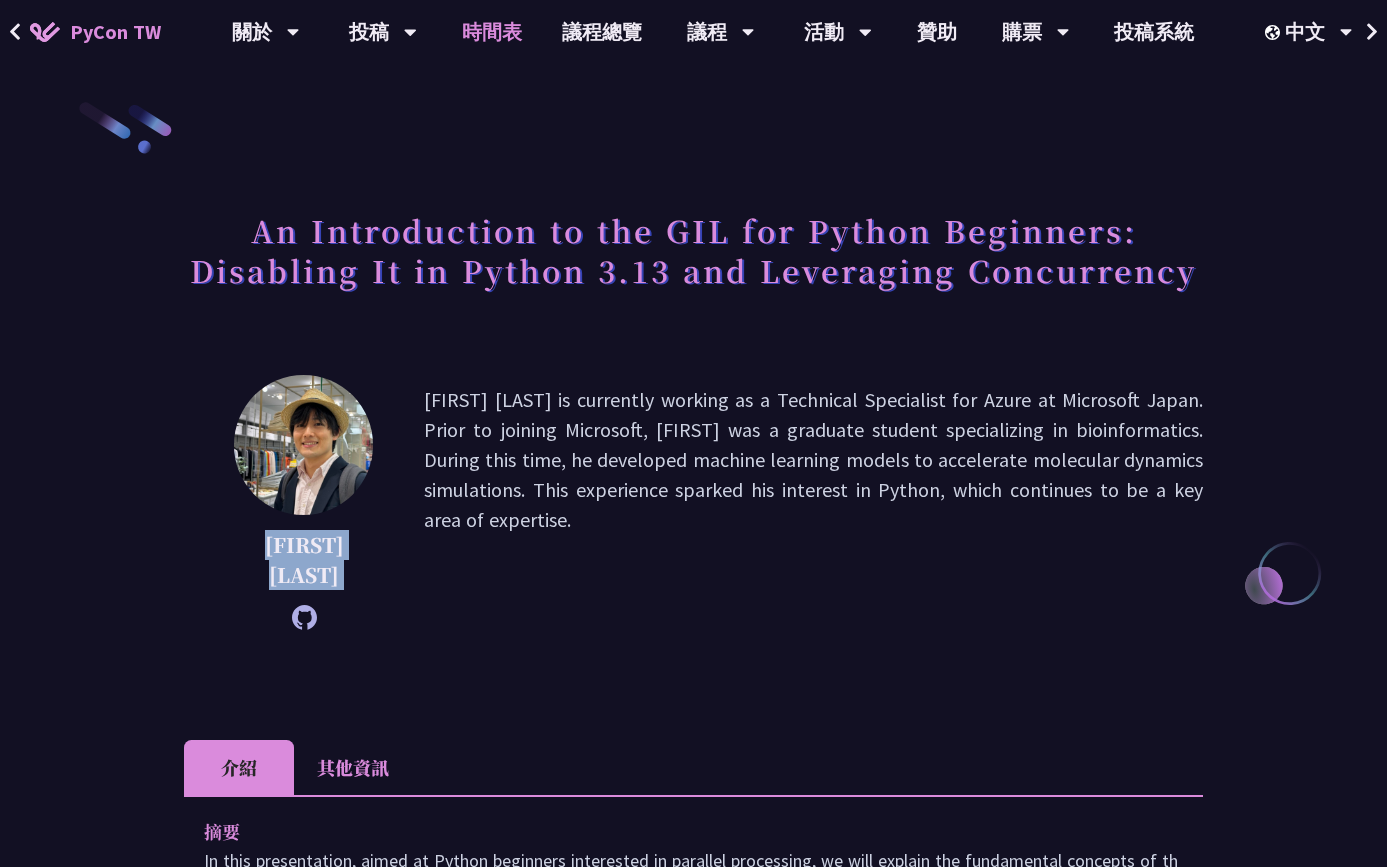 scroll, scrollTop: 0, scrollLeft: 0, axis: both 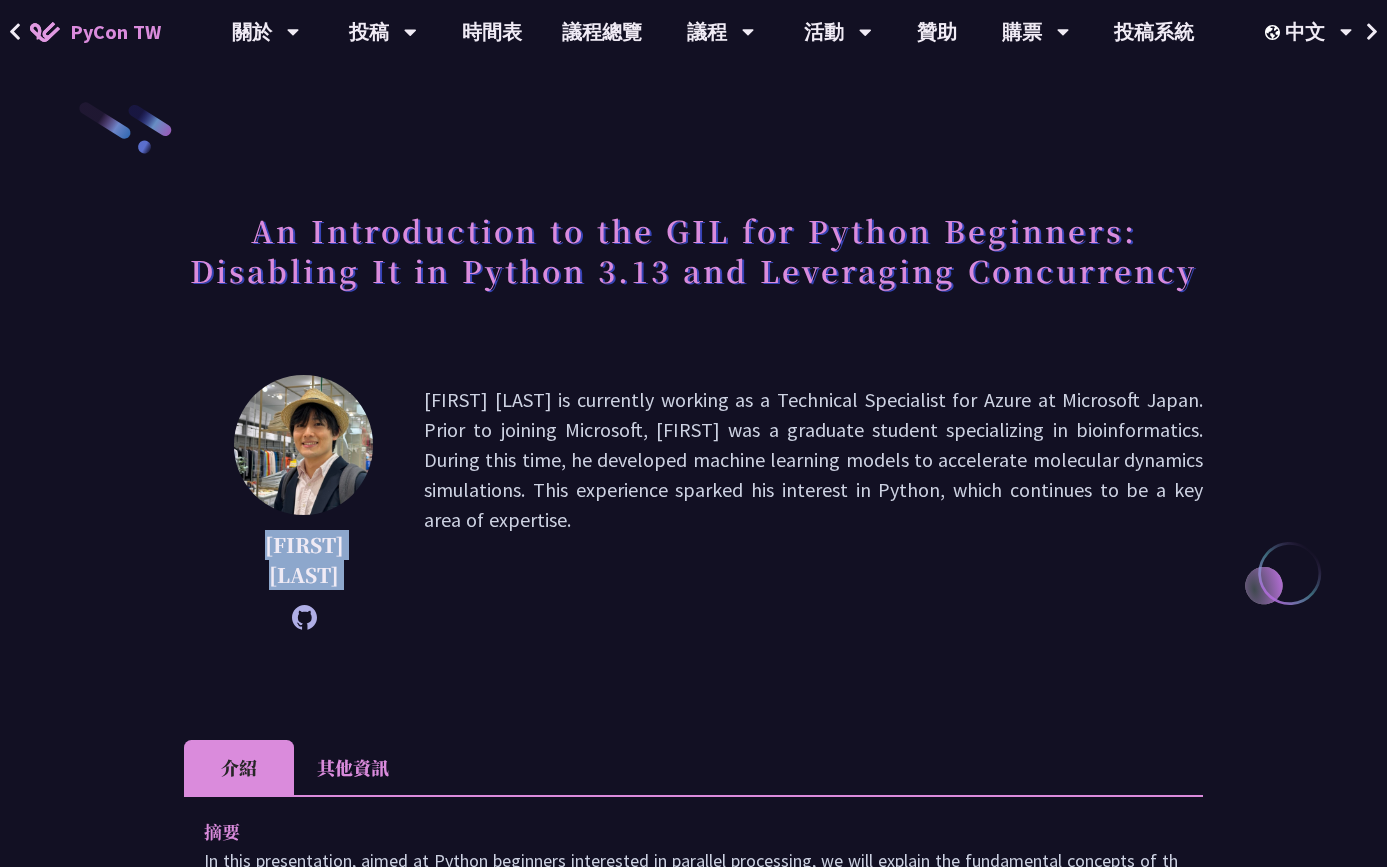 copy on "[FIRST] [LAST]" 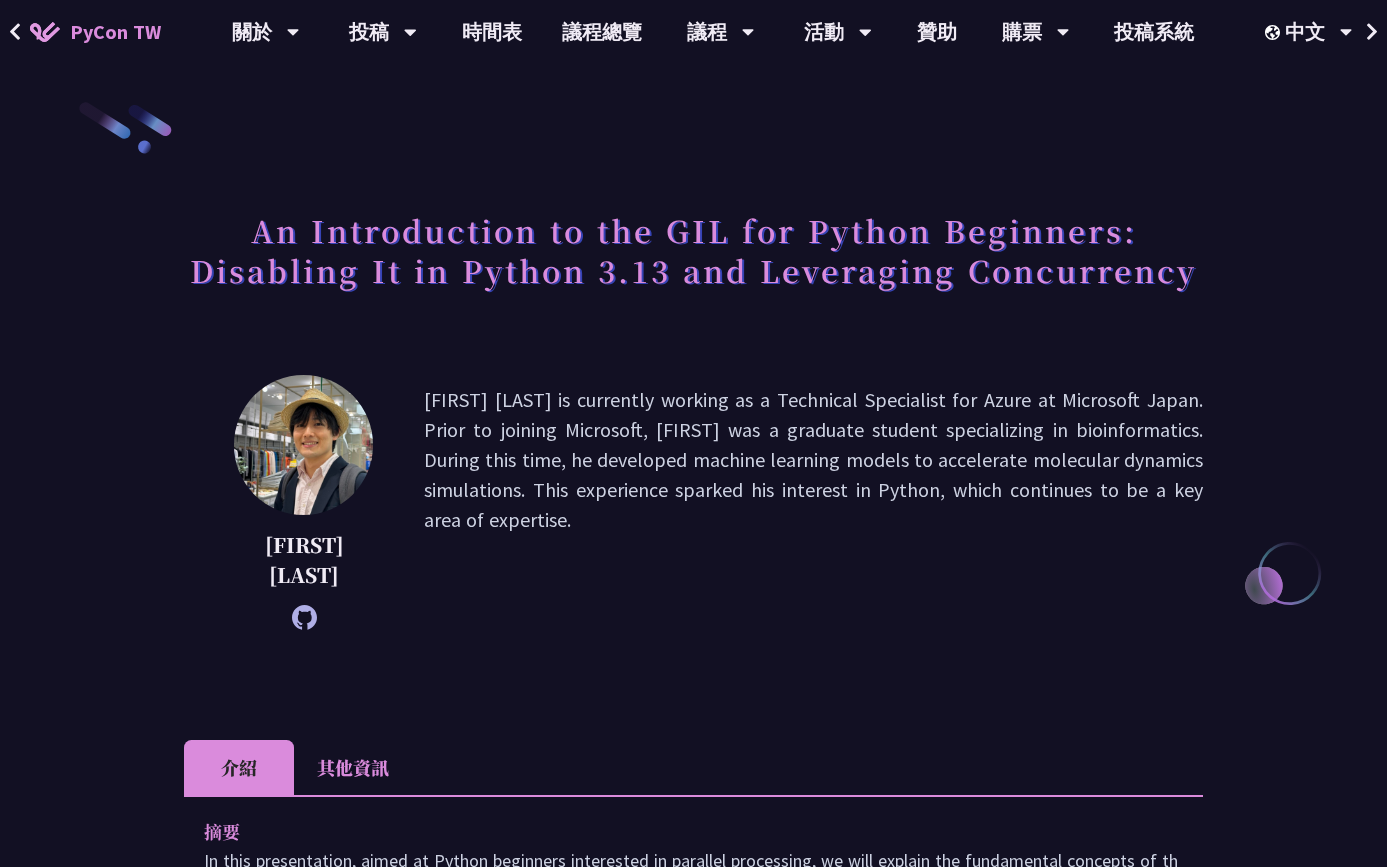 click on "An Introduction to the GIL for Python Beginners: Disabling It in Python 3.13 and Leveraging Concurrency" at bounding box center [693, 272] 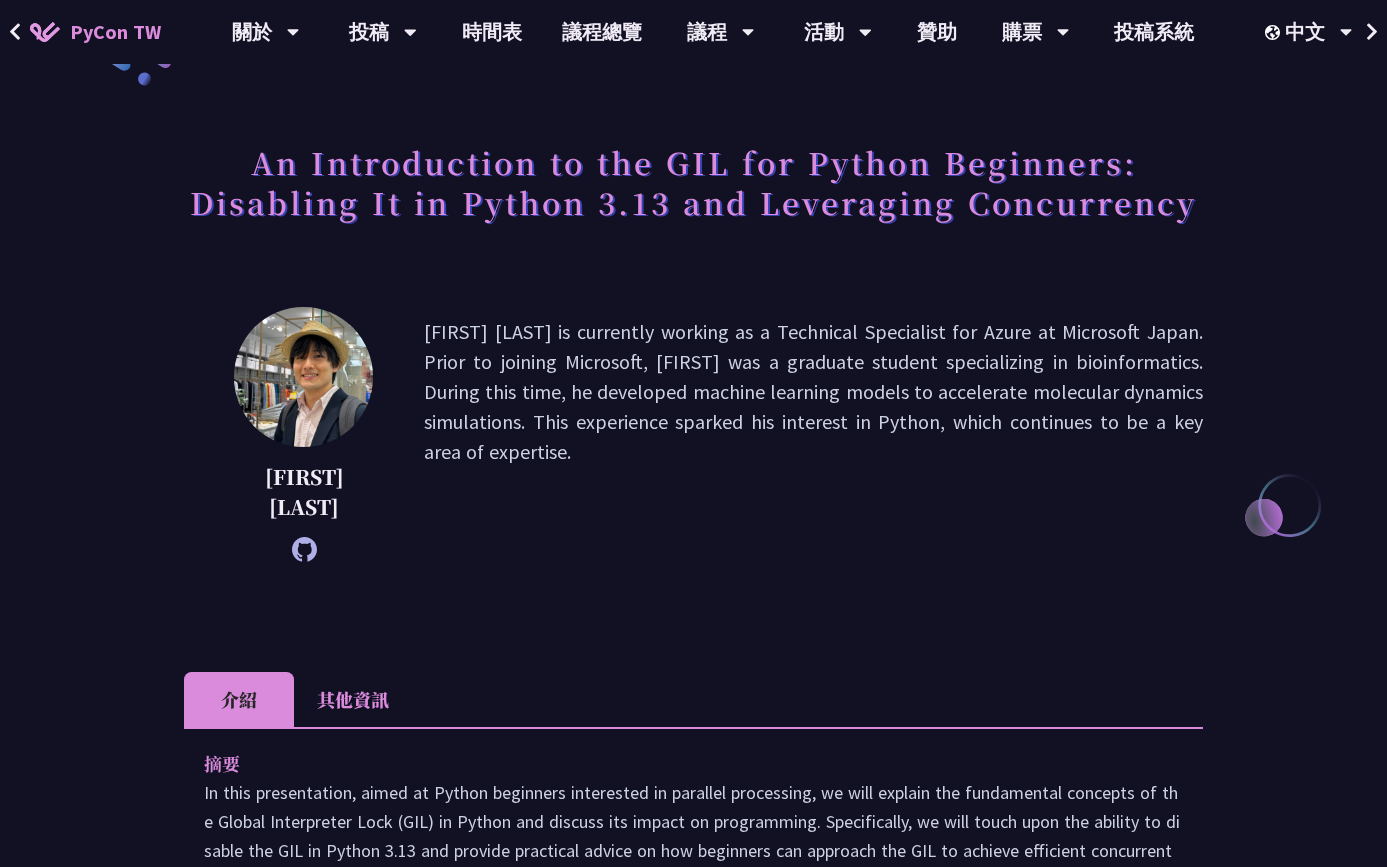 scroll, scrollTop: 72, scrollLeft: 0, axis: vertical 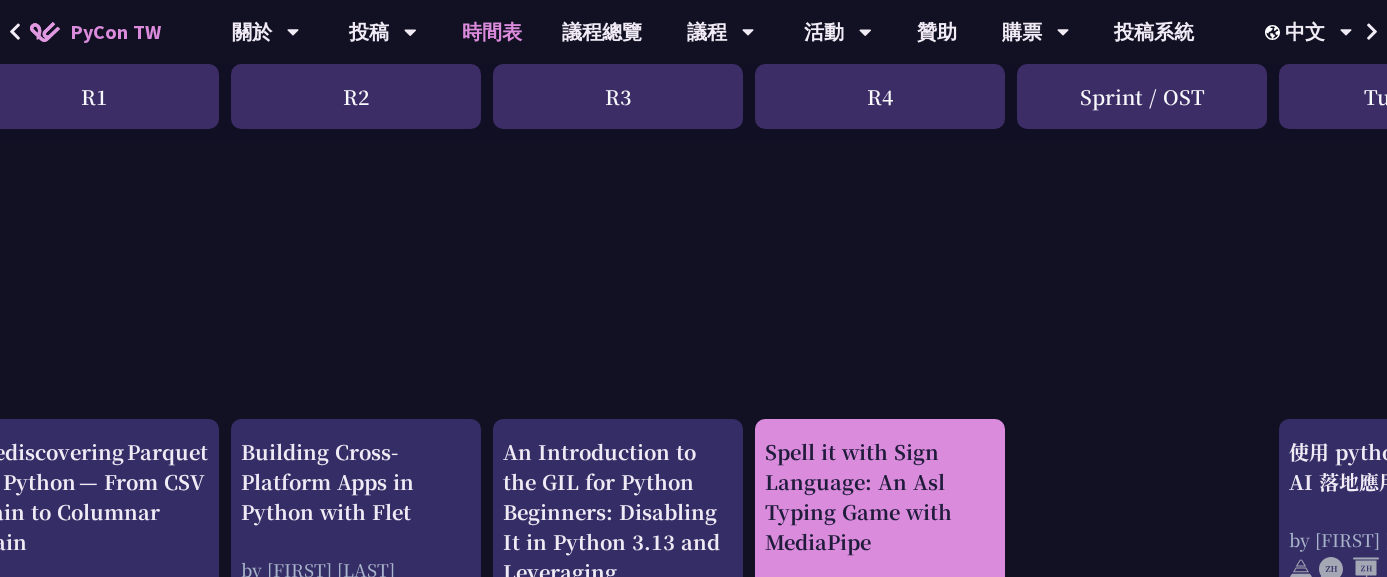 drag, startPoint x: 1102, startPoint y: 235, endPoint x: 880, endPoint y: 471, distance: 324.00616 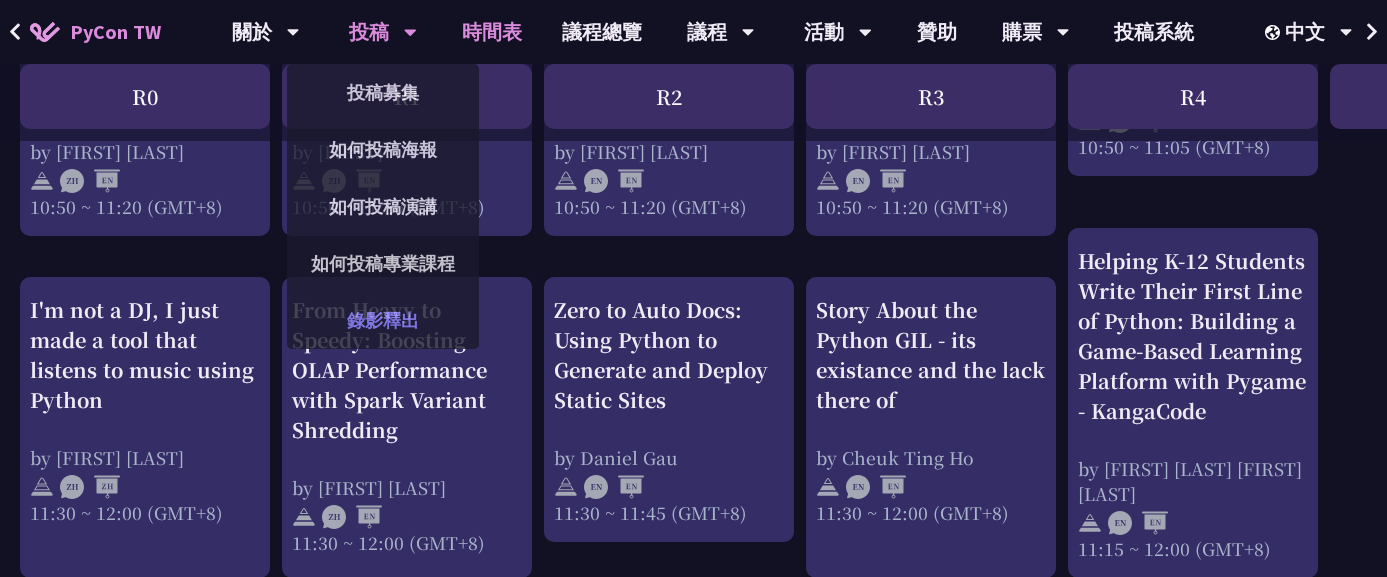 scroll, scrollTop: 1020, scrollLeft: 0, axis: vertical 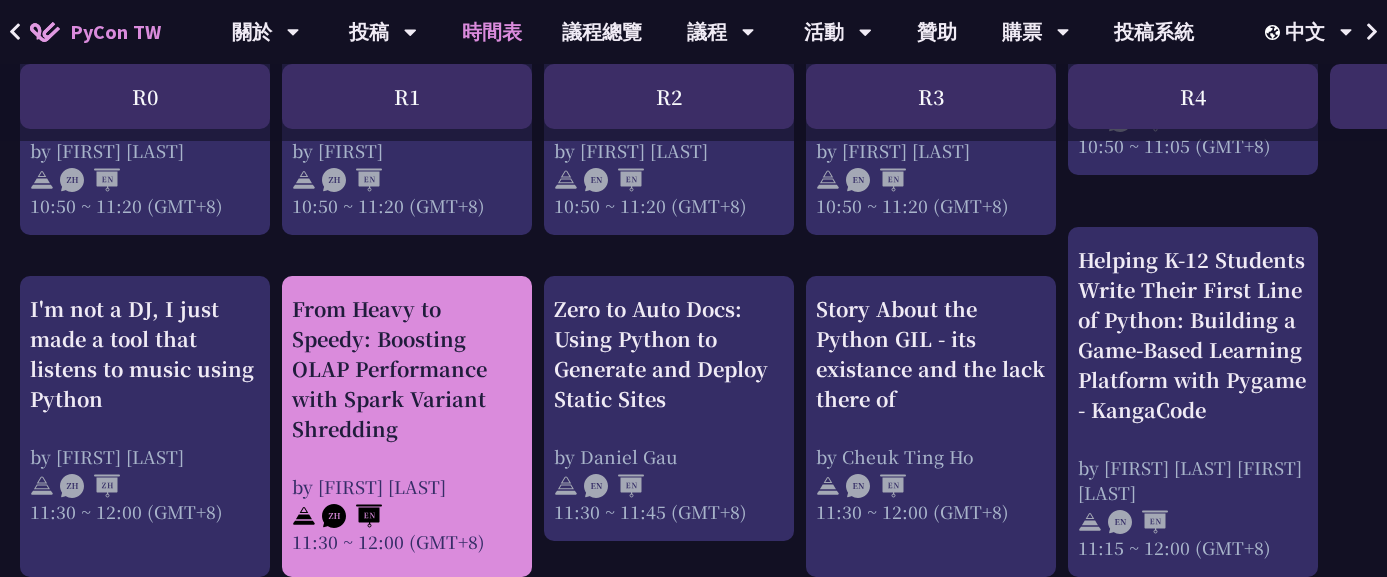 click on "by [FIRST] [LAST]" at bounding box center [407, 486] 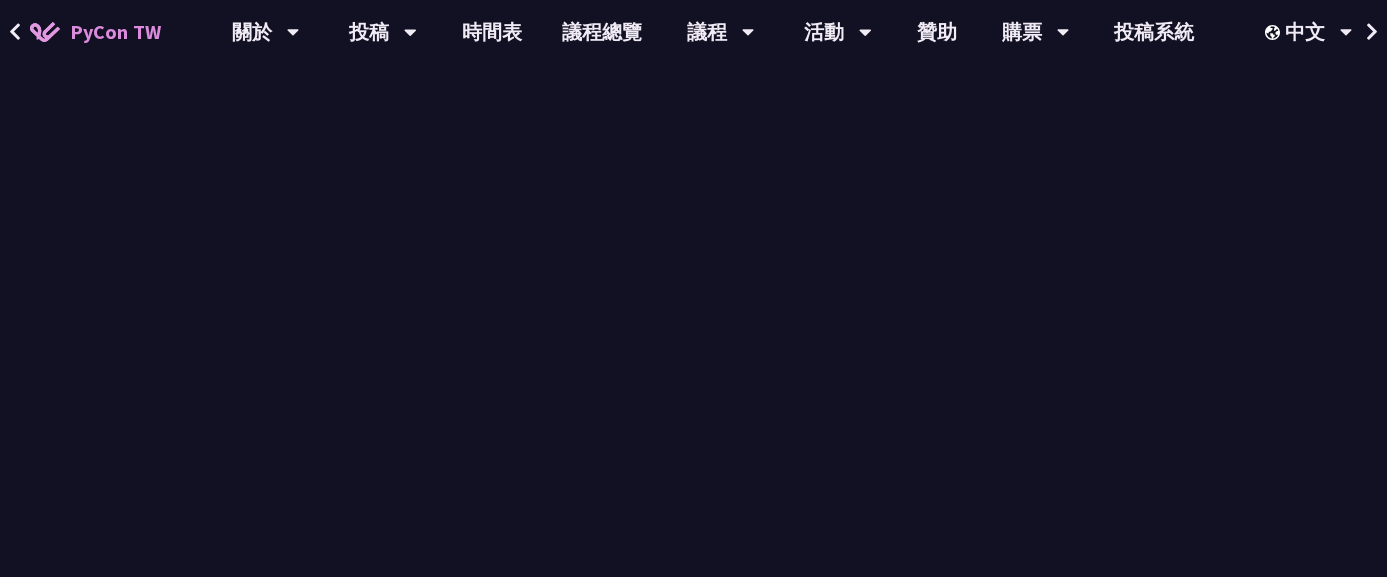 scroll, scrollTop: 0, scrollLeft: 0, axis: both 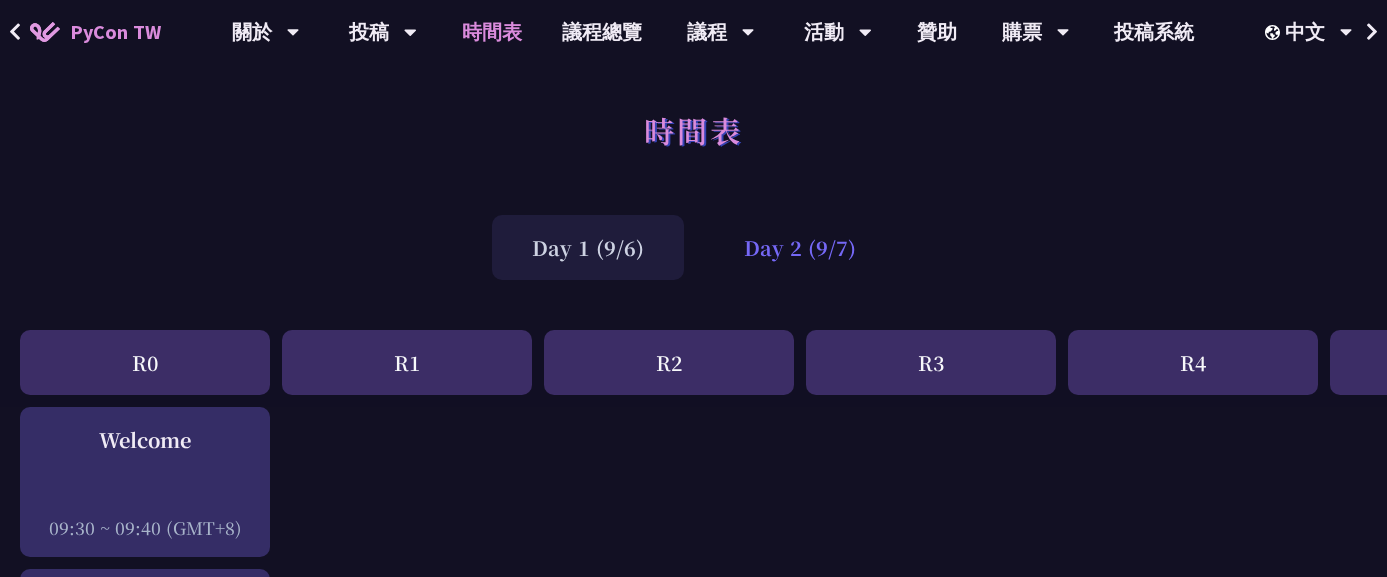 click on "Day 2 (9/7)" at bounding box center [800, 247] 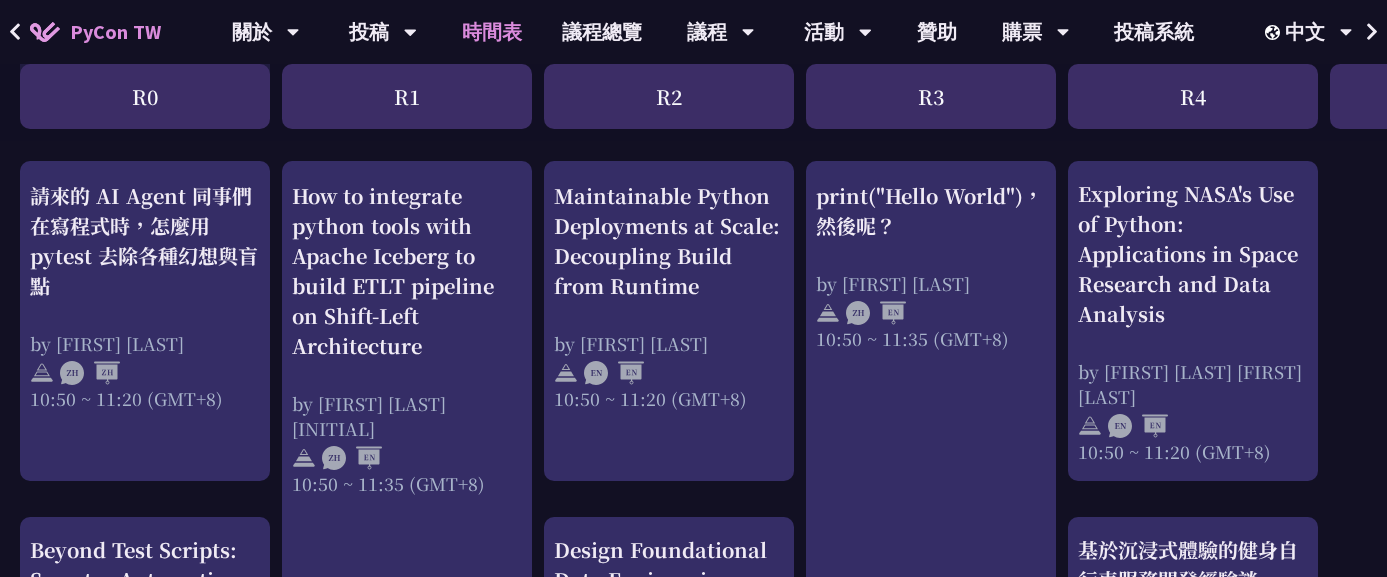 scroll, scrollTop: 662, scrollLeft: 0, axis: vertical 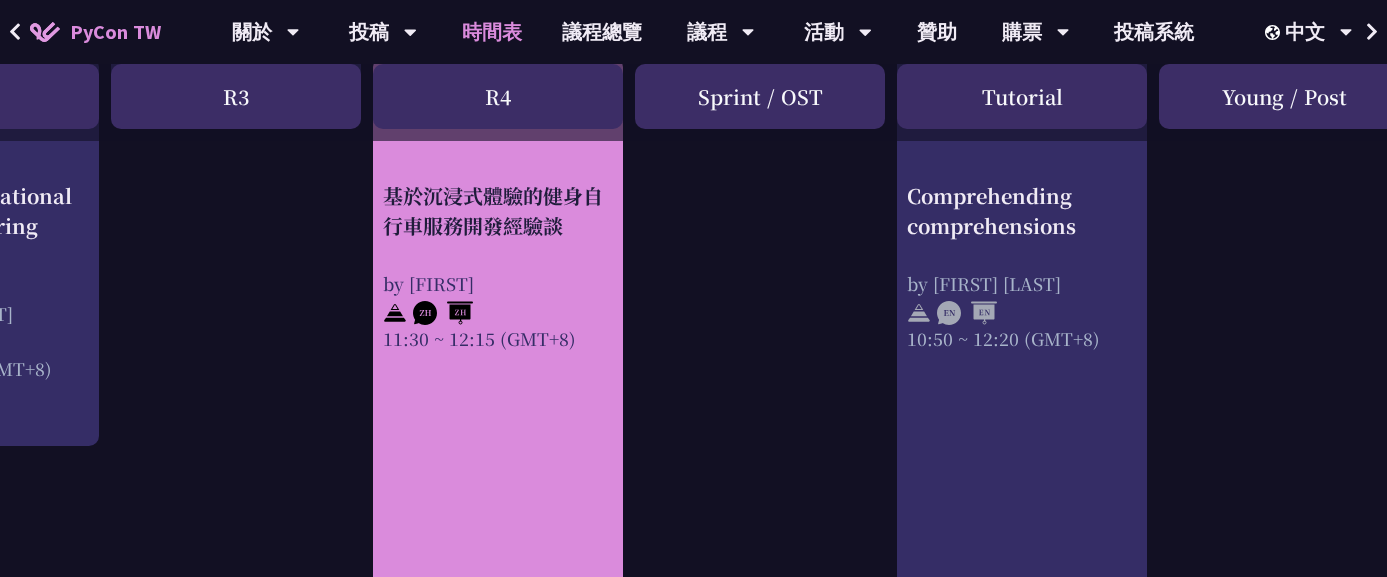 click on "基於沉浸式體驗的健身自行車服務開發經驗談
by [FIRST]
11:30 ~ 12:15 (GMT+8)" at bounding box center (498, 265) 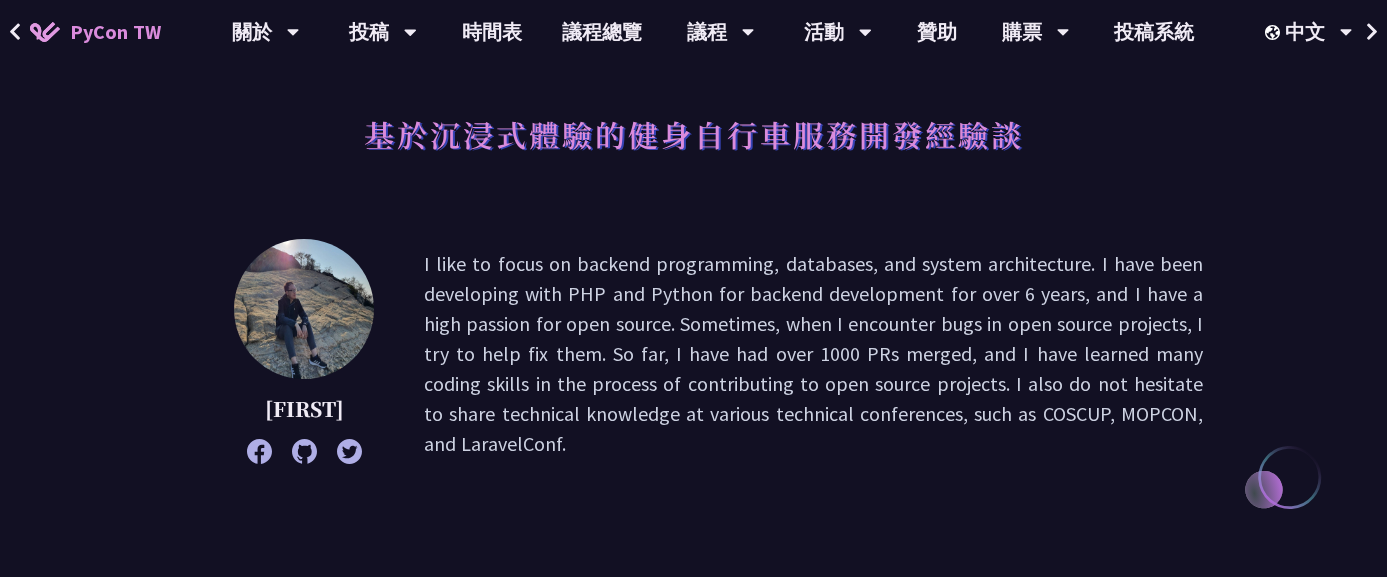 scroll, scrollTop: 96, scrollLeft: 0, axis: vertical 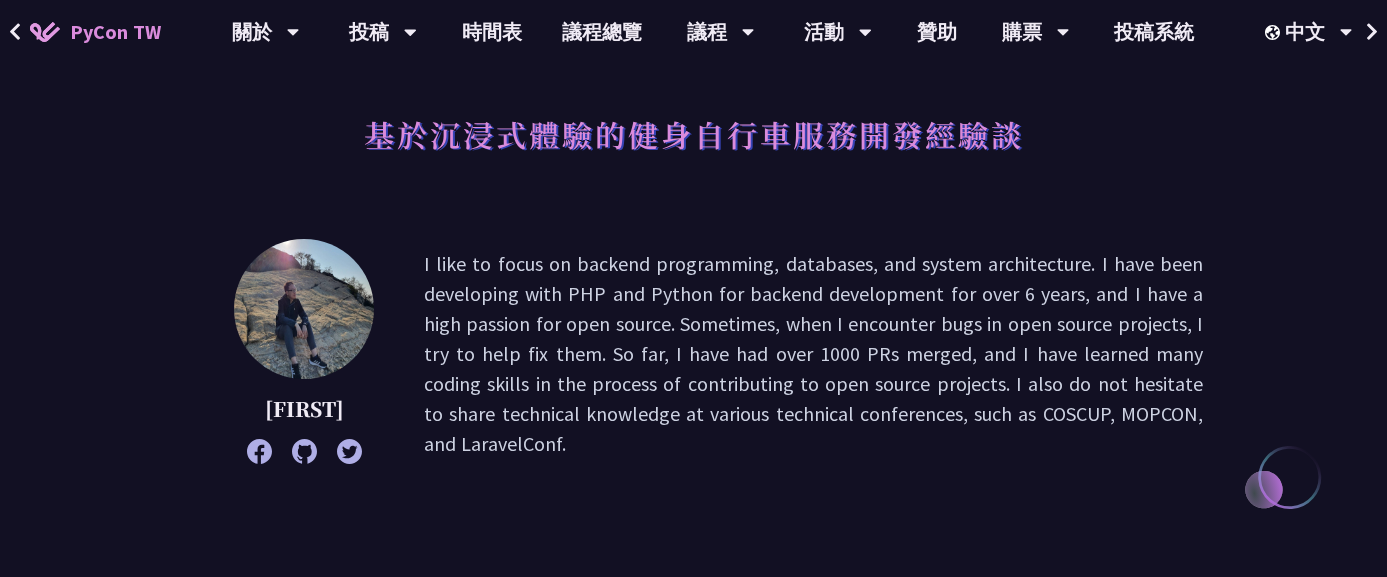 click at bounding box center [304, 309] 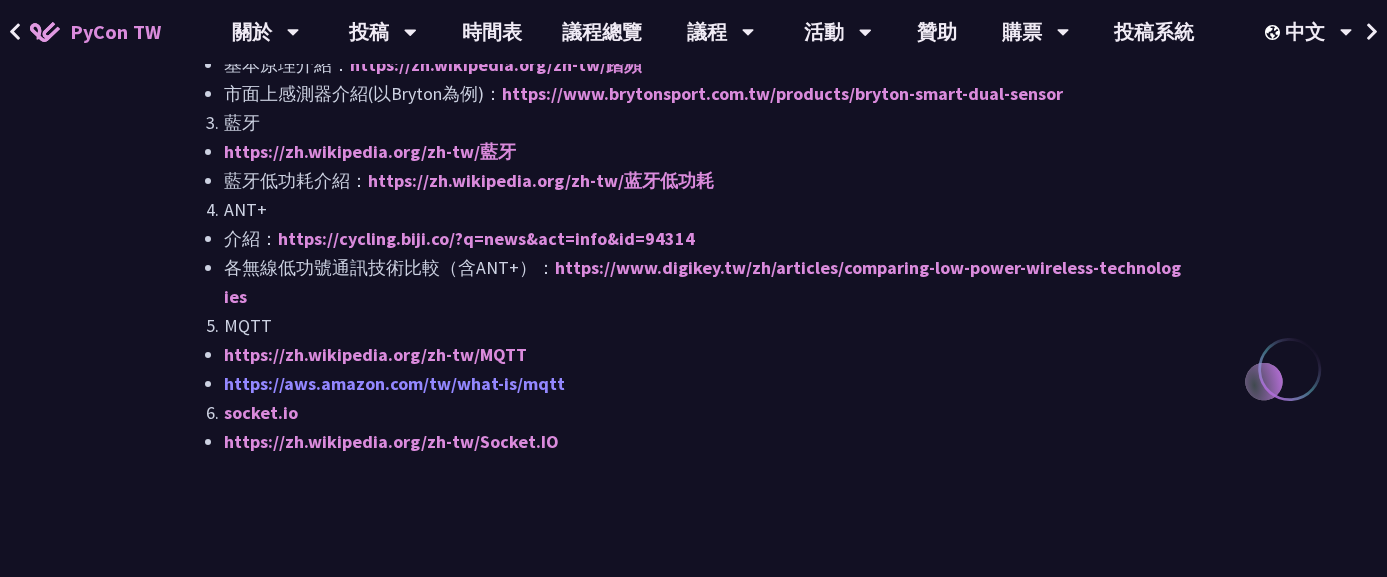 scroll, scrollTop: 2028, scrollLeft: 0, axis: vertical 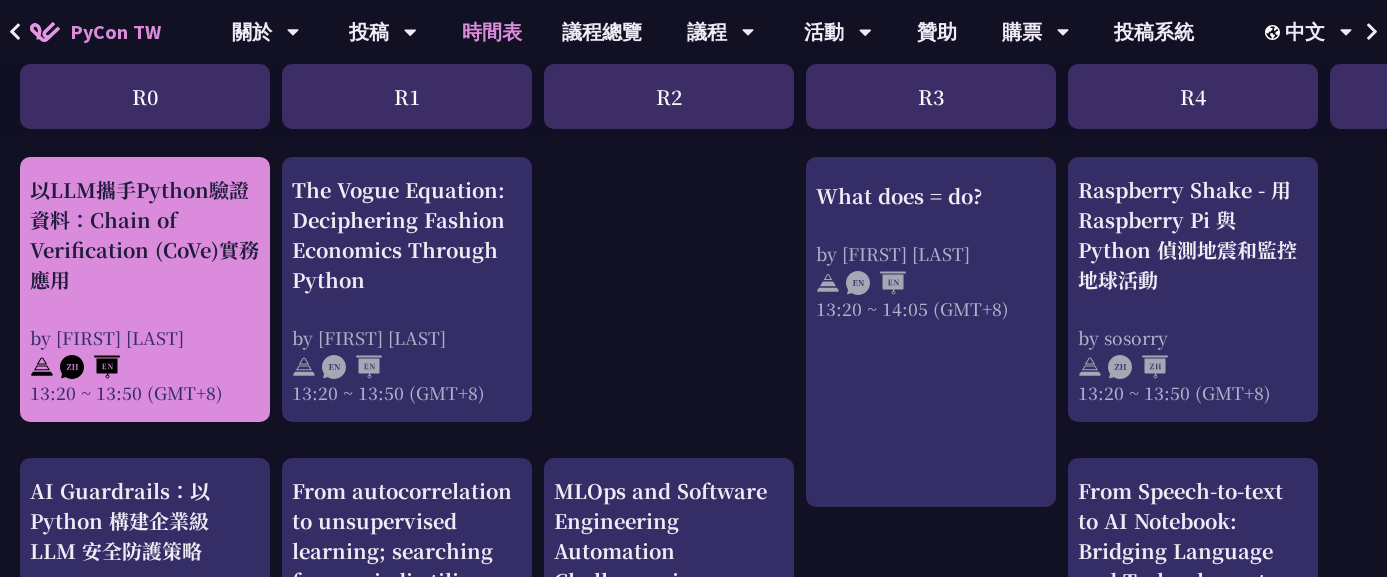 click on "by [FIRST] [LAST]" at bounding box center (145, 337) 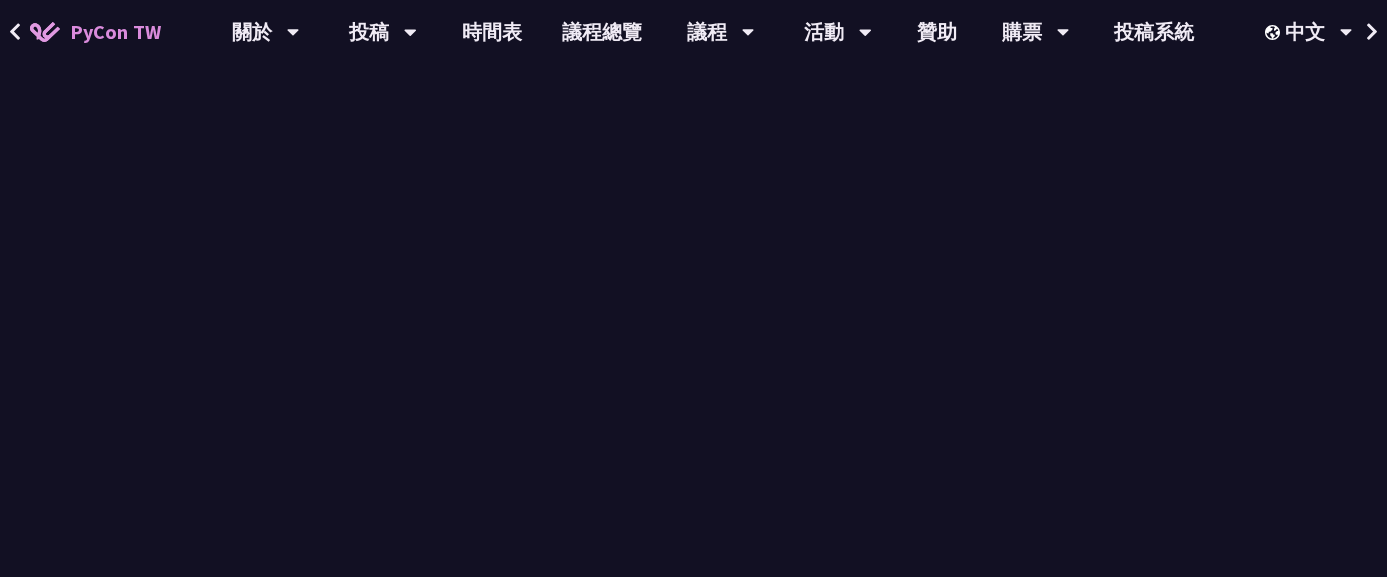 scroll, scrollTop: 0, scrollLeft: 0, axis: both 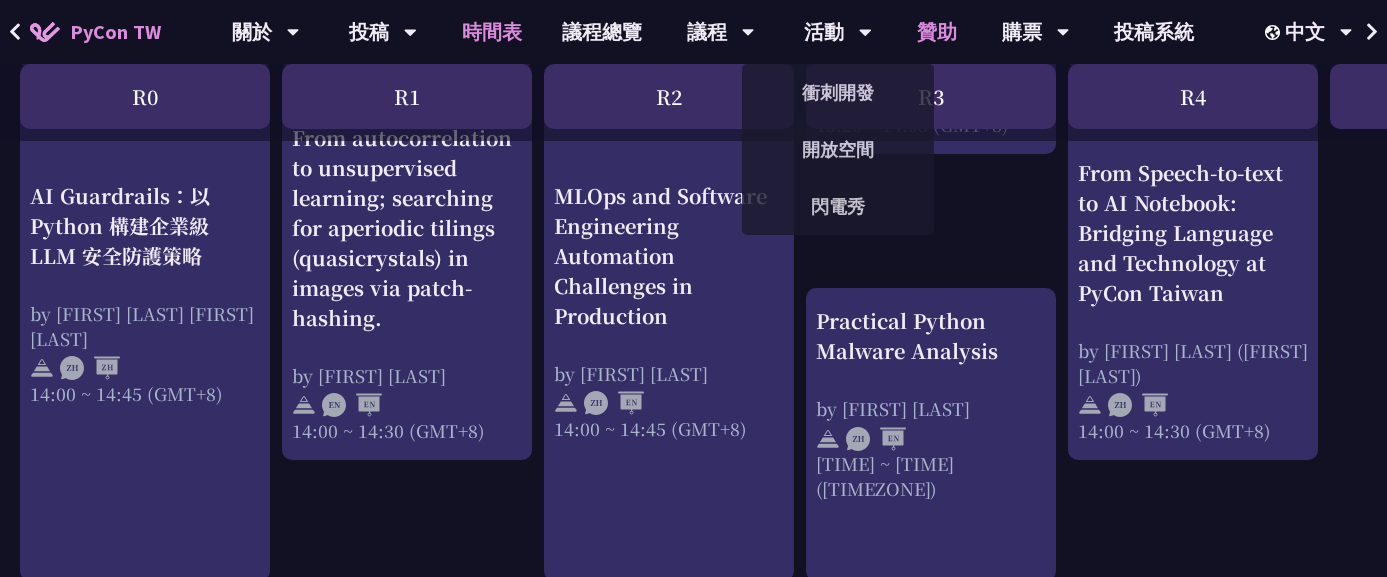 click on "贊助" at bounding box center (937, 32) 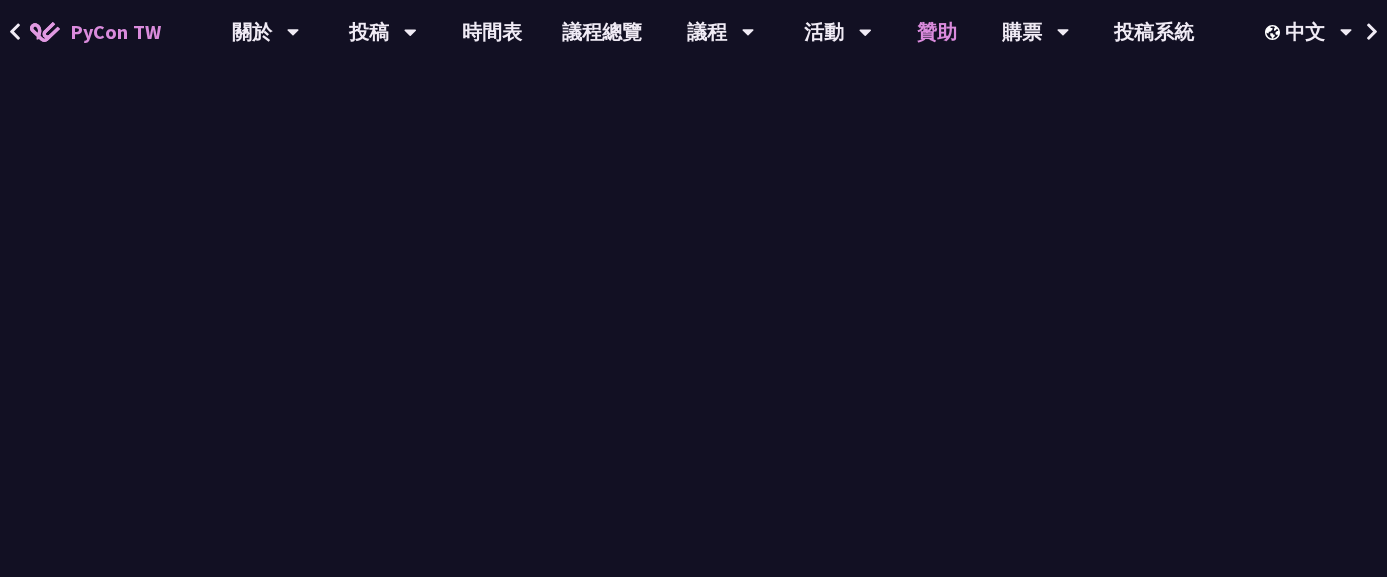 scroll, scrollTop: 0, scrollLeft: 0, axis: both 